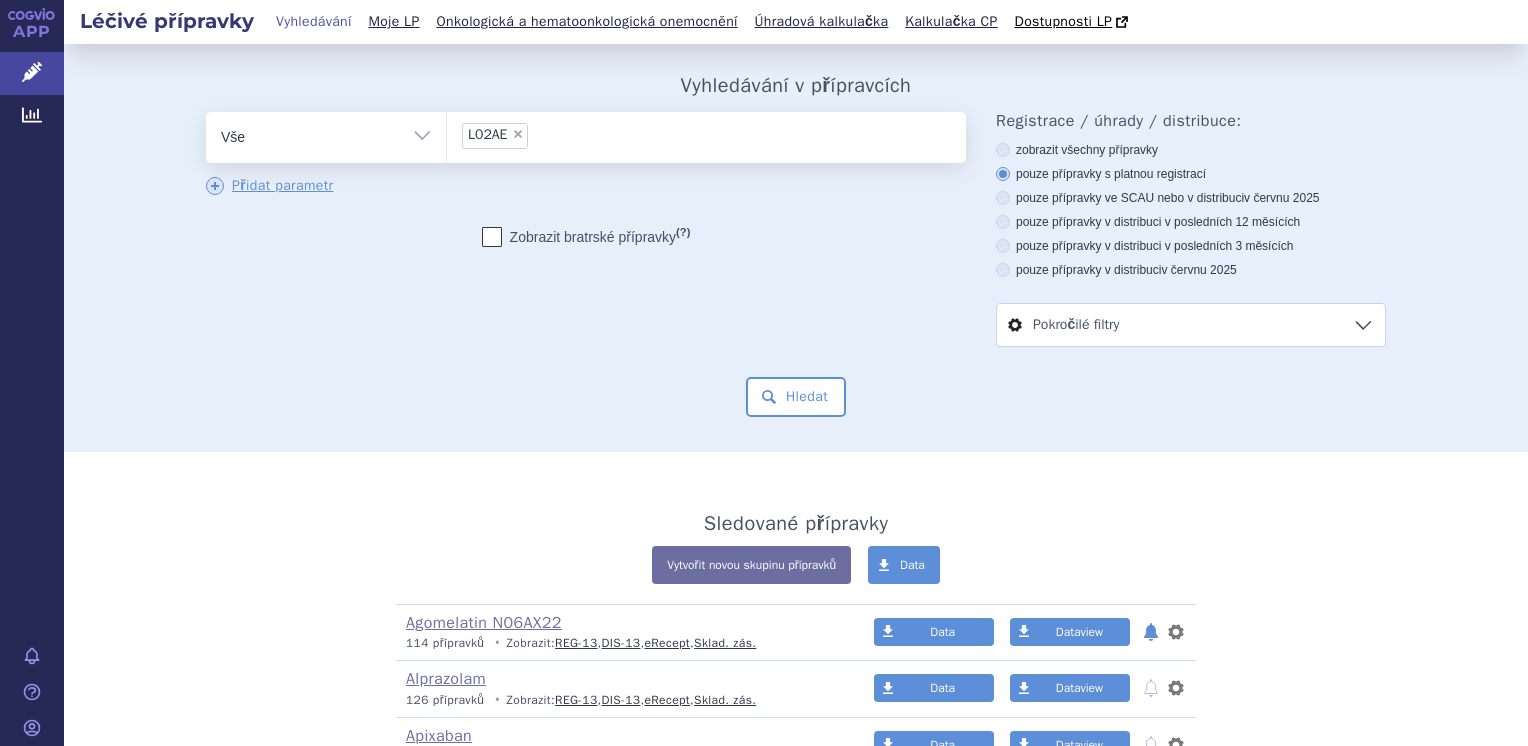scroll, scrollTop: 0, scrollLeft: 0, axis: both 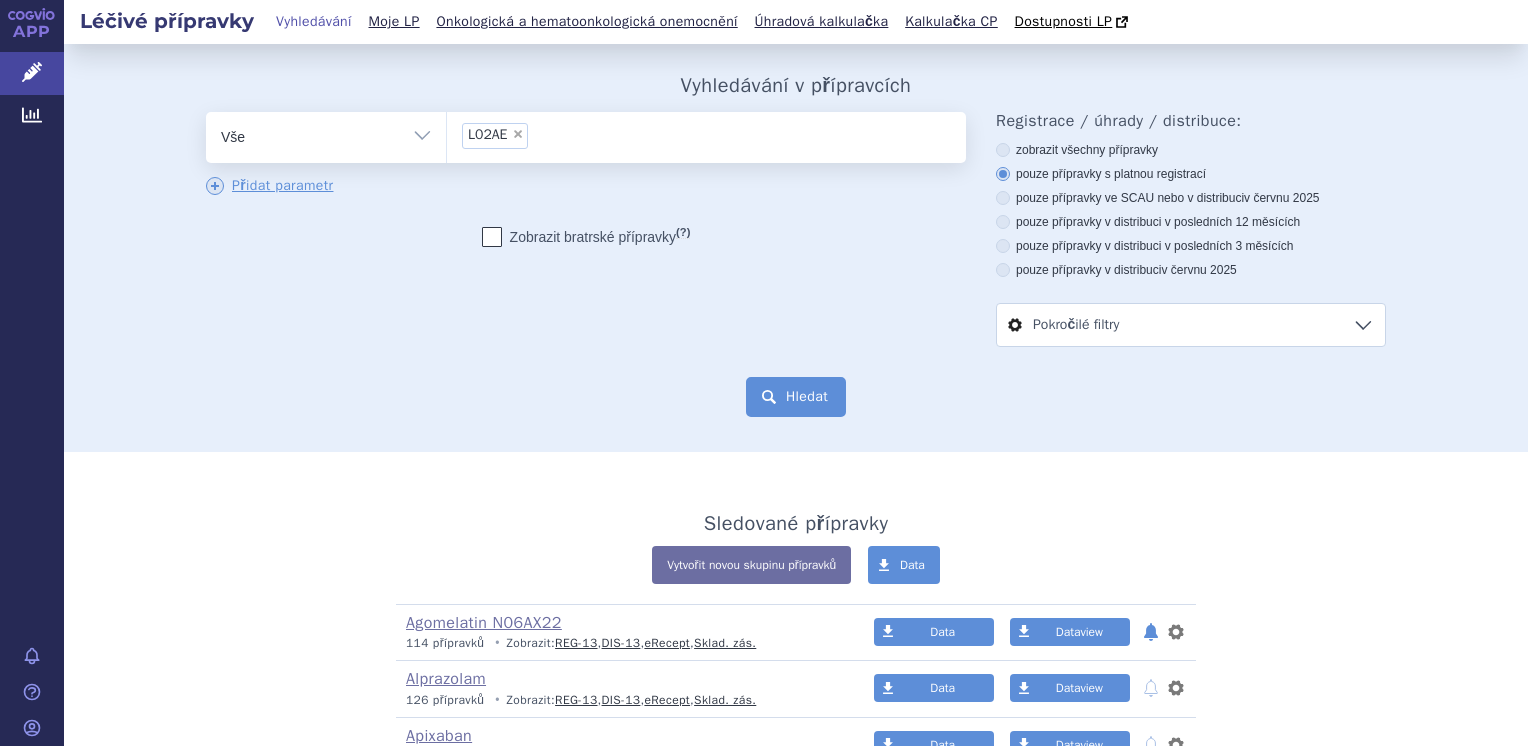 click on "Hledat" at bounding box center (796, 397) 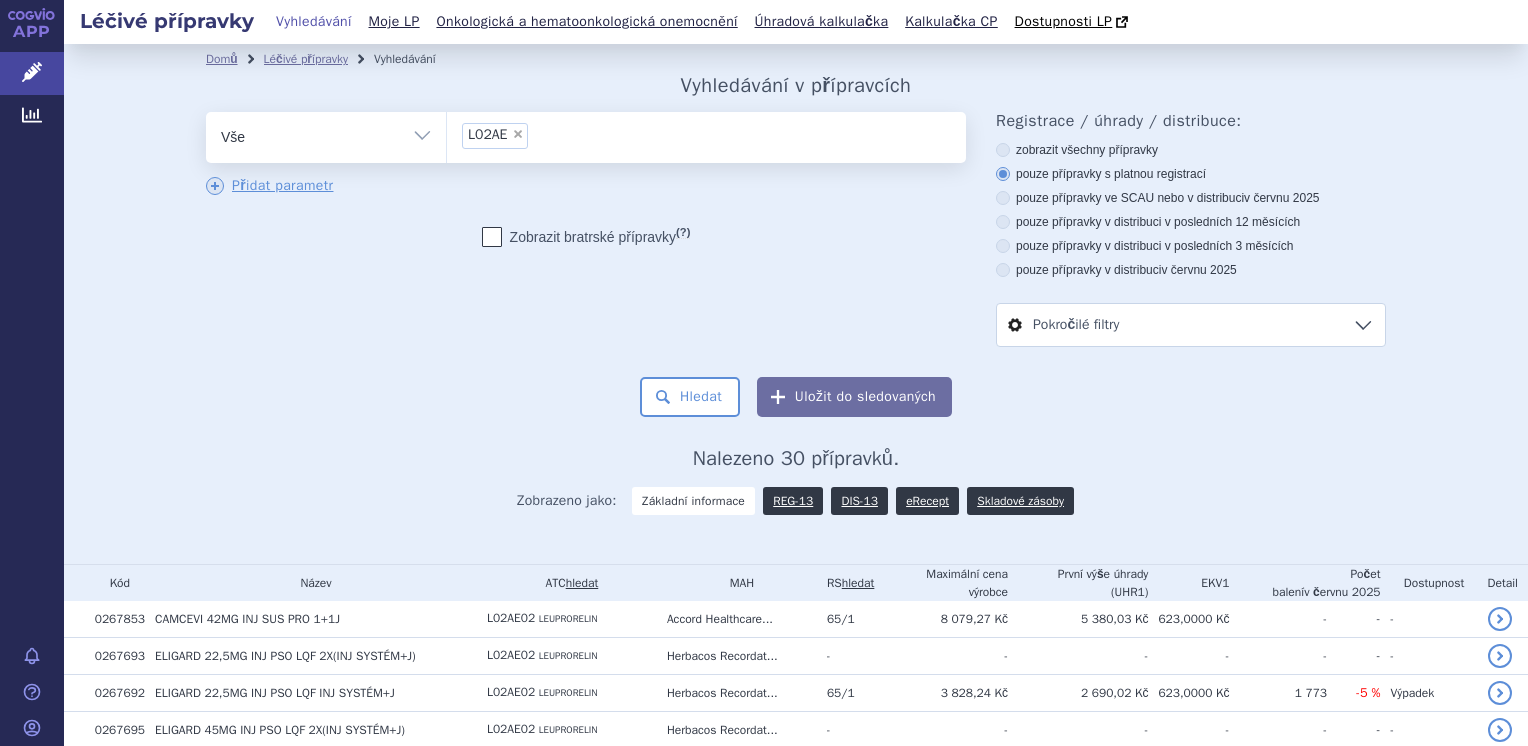 scroll, scrollTop: 0, scrollLeft: 0, axis: both 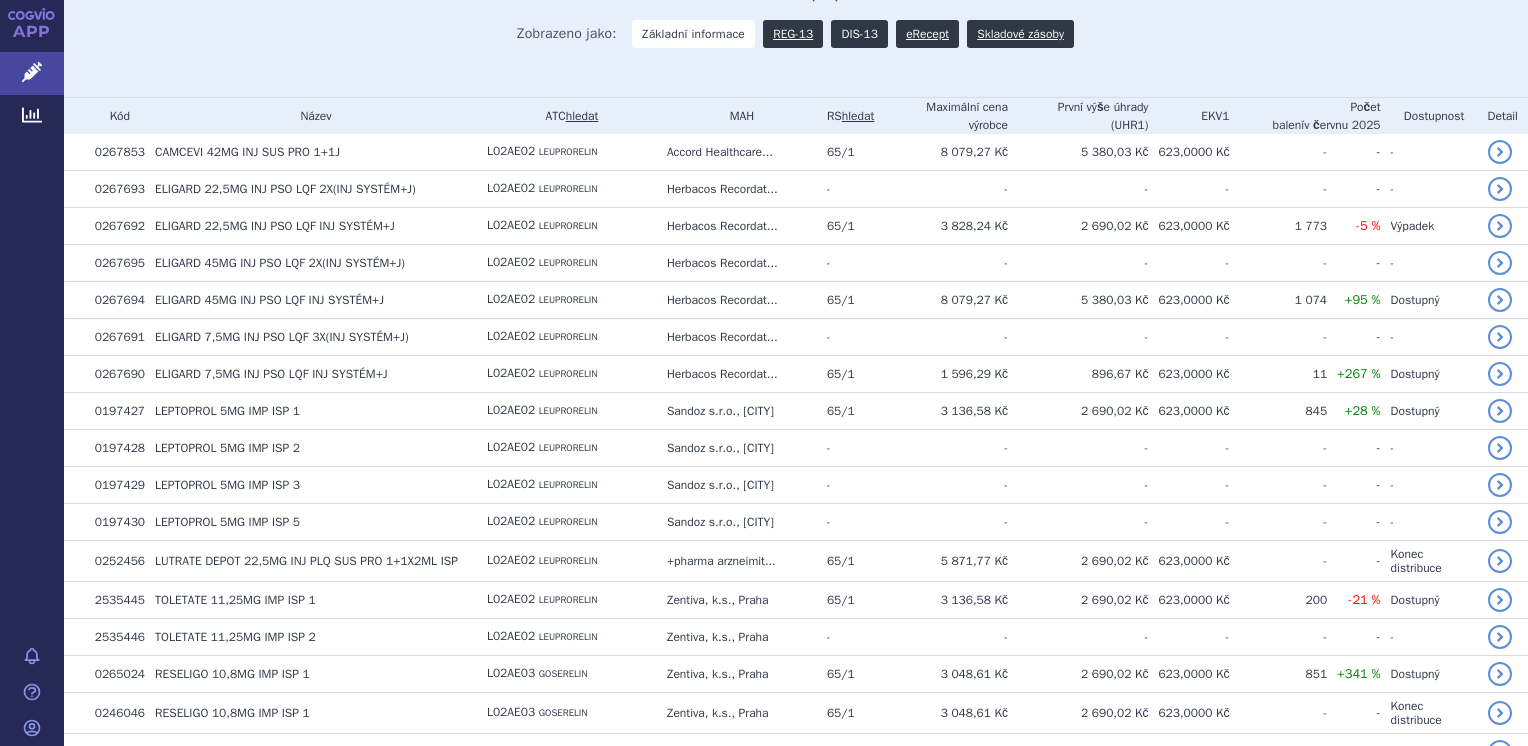 click on "DIS-13" at bounding box center [859, 34] 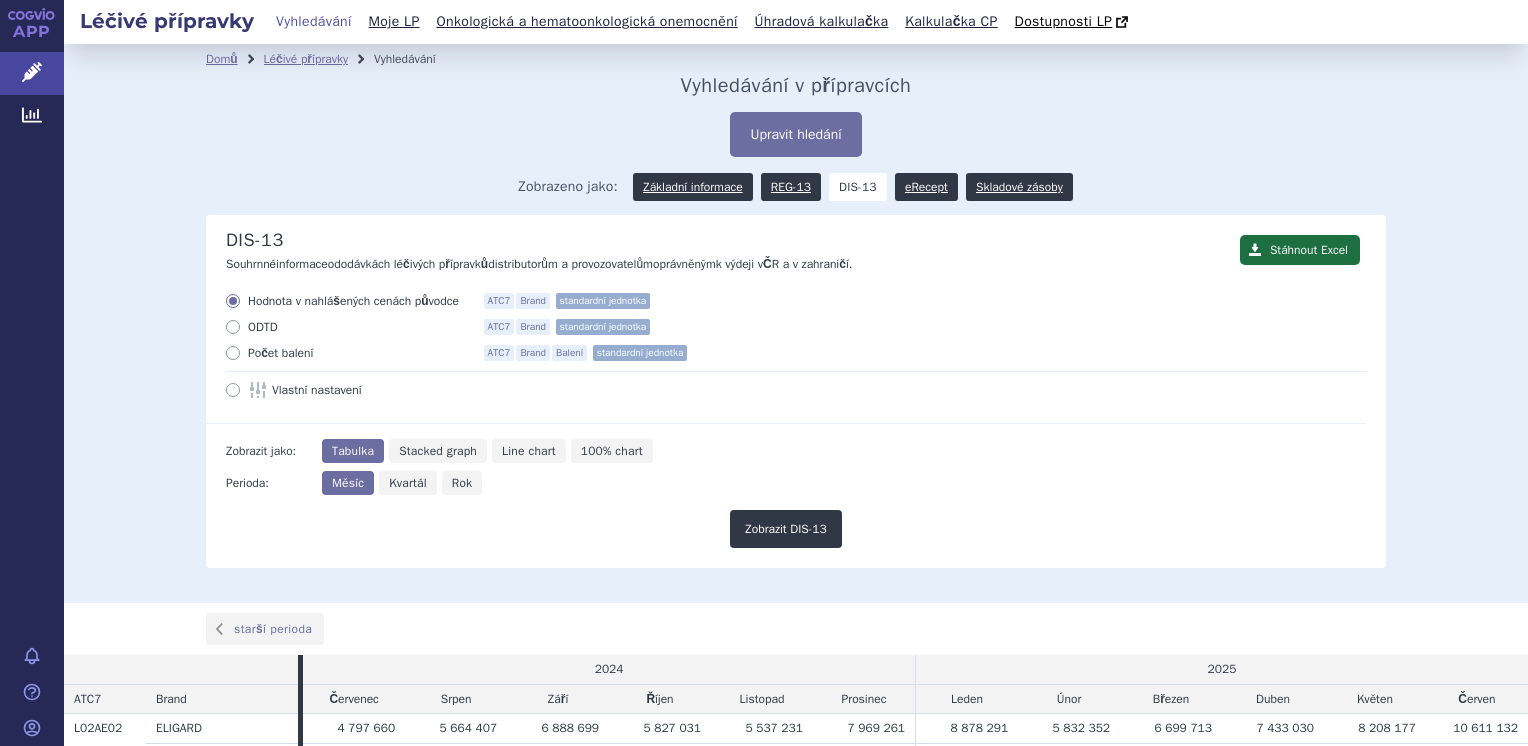 scroll, scrollTop: 0, scrollLeft: 0, axis: both 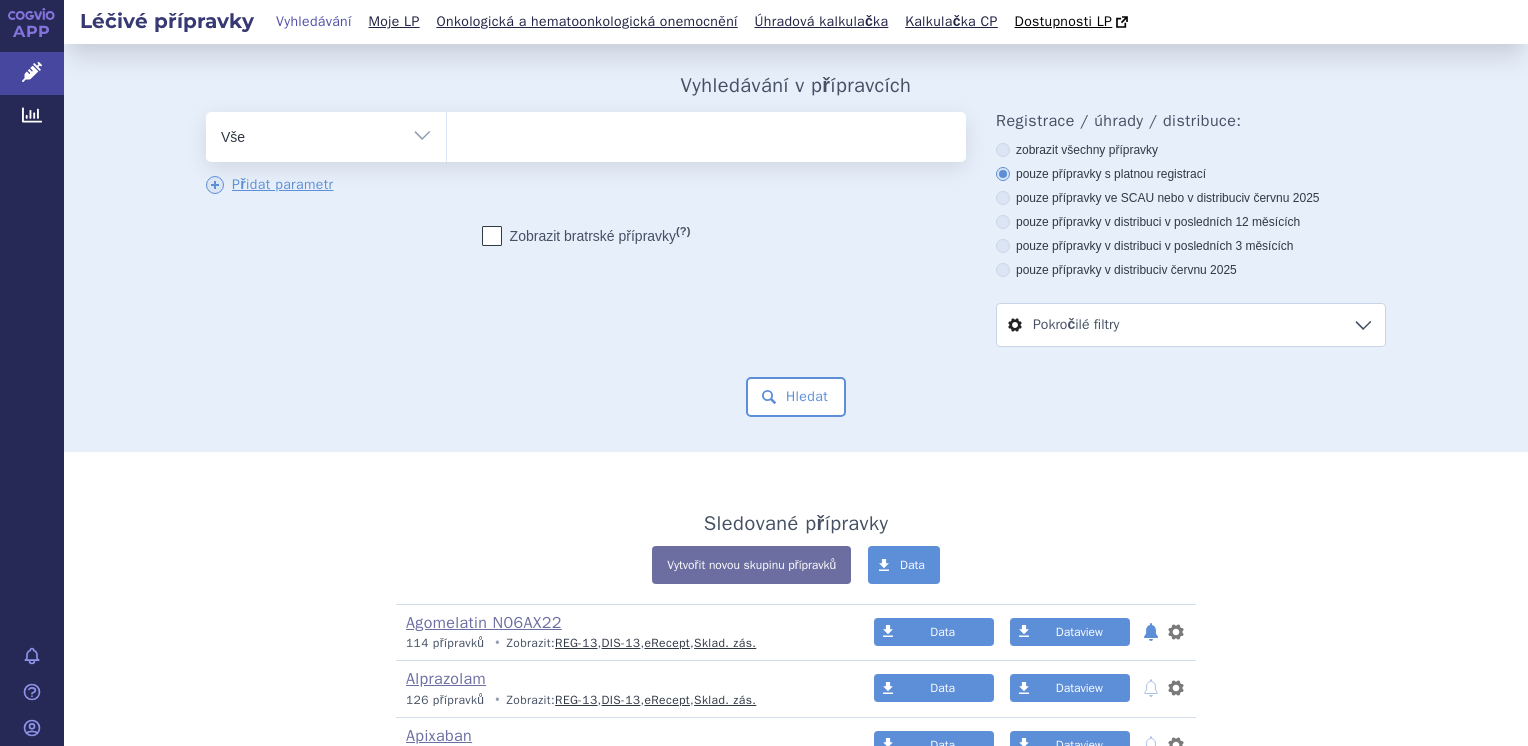 click at bounding box center [706, 133] 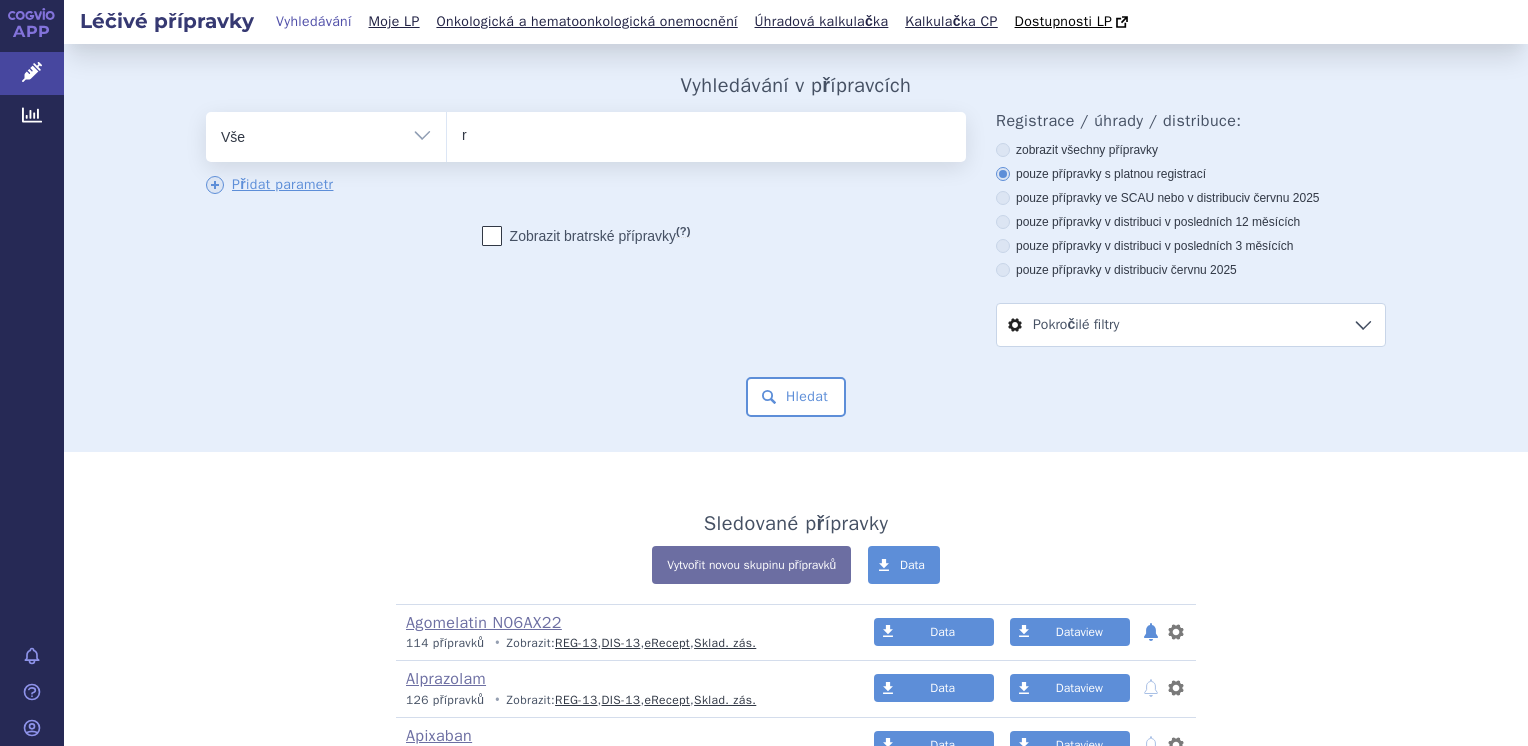 type on "re" 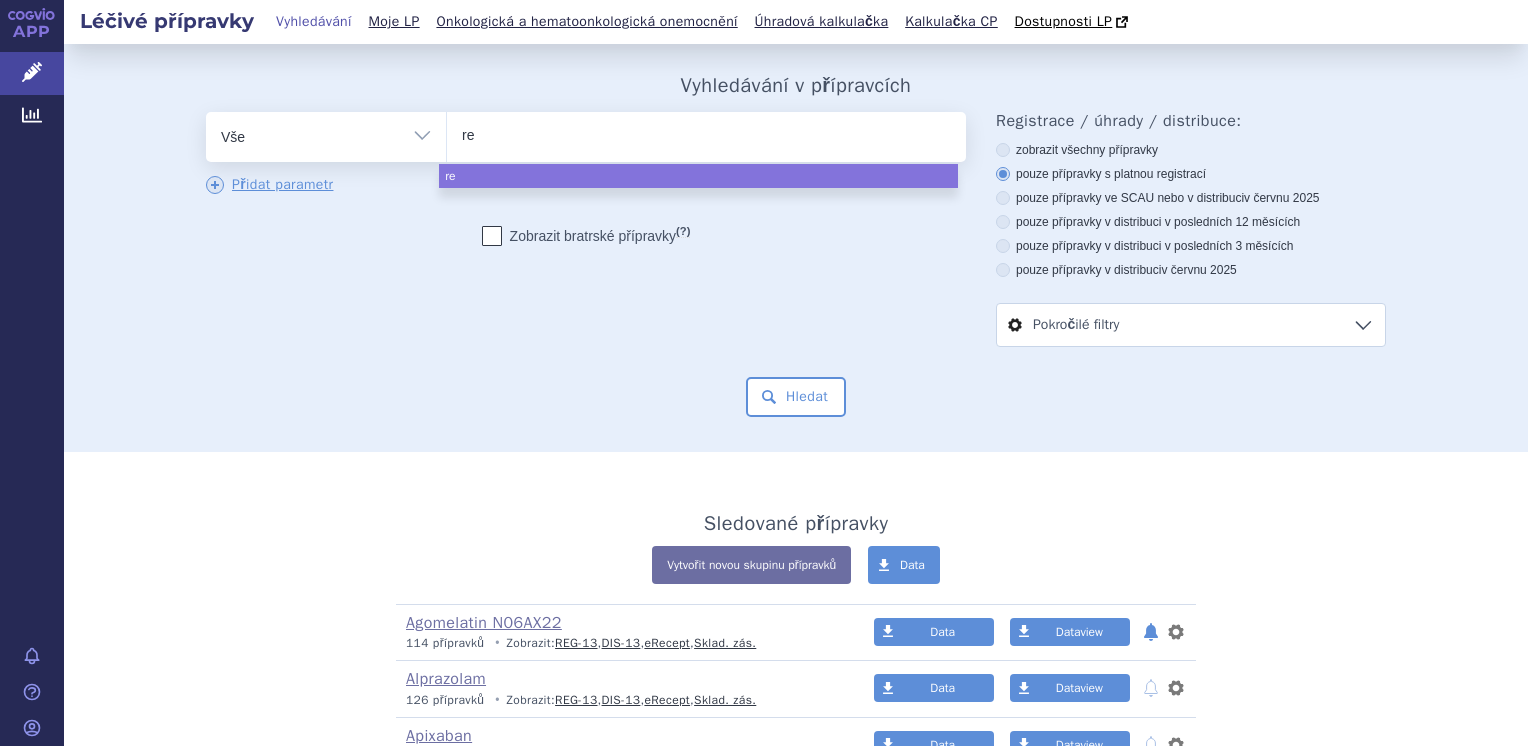 type on "rel" 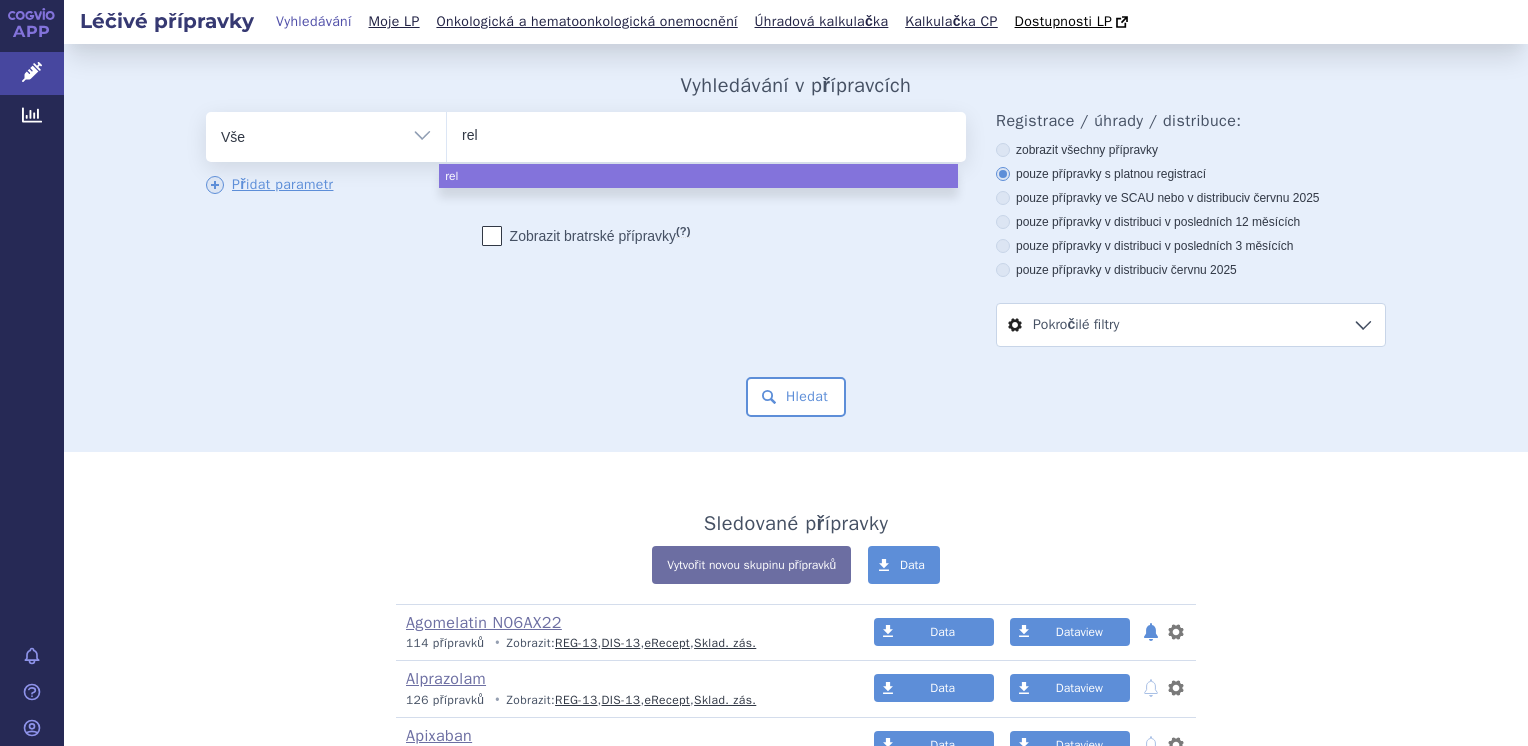 type on "relu" 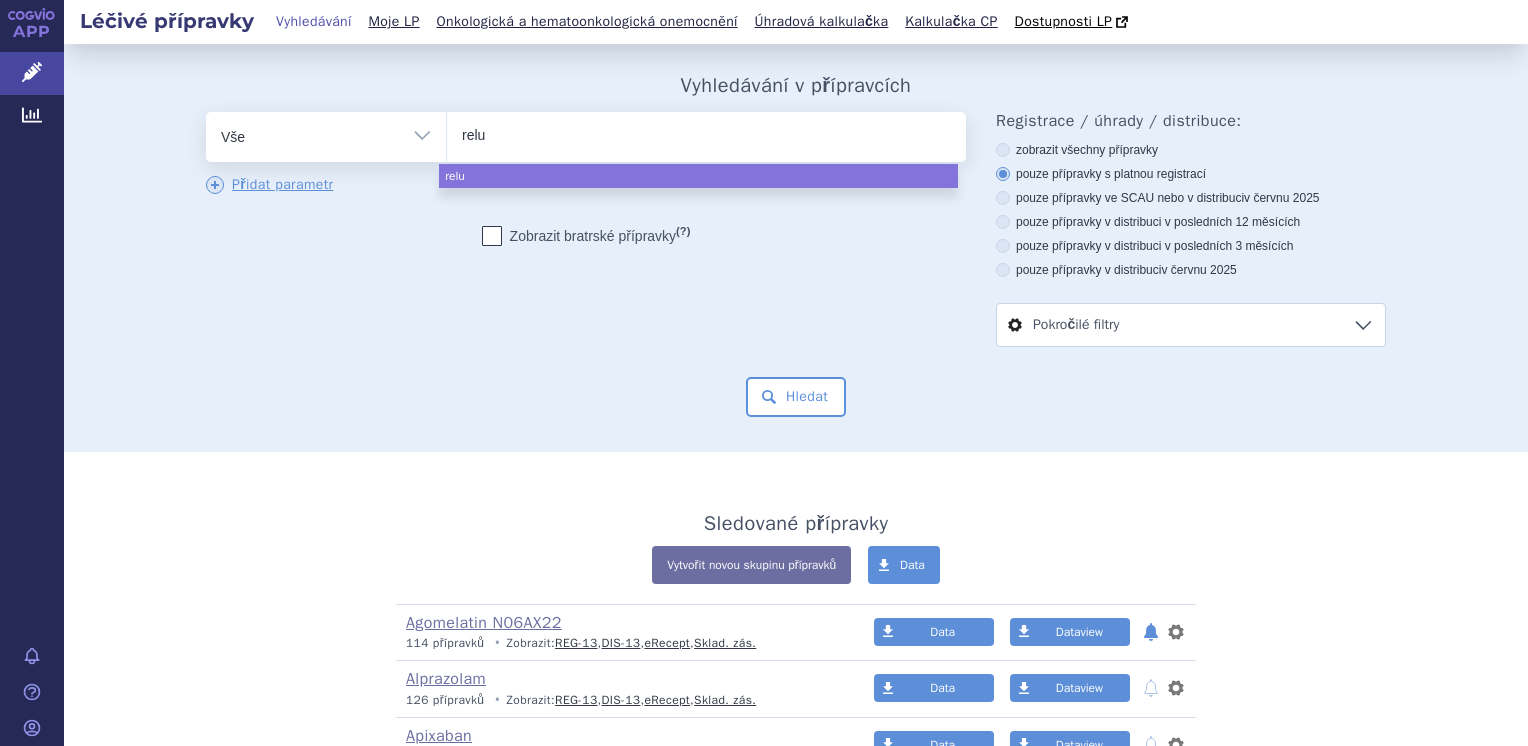 type on "relug" 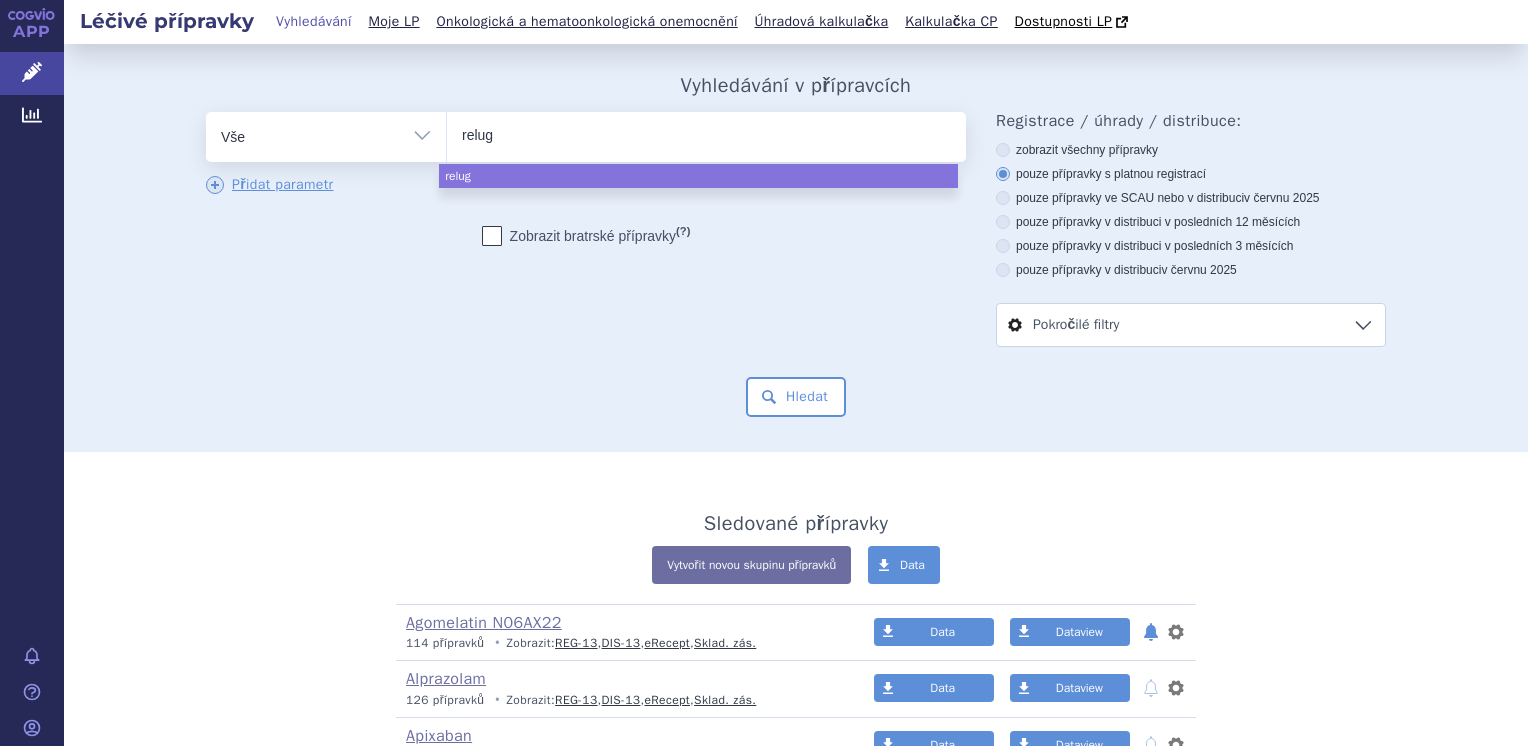 type on "relugo" 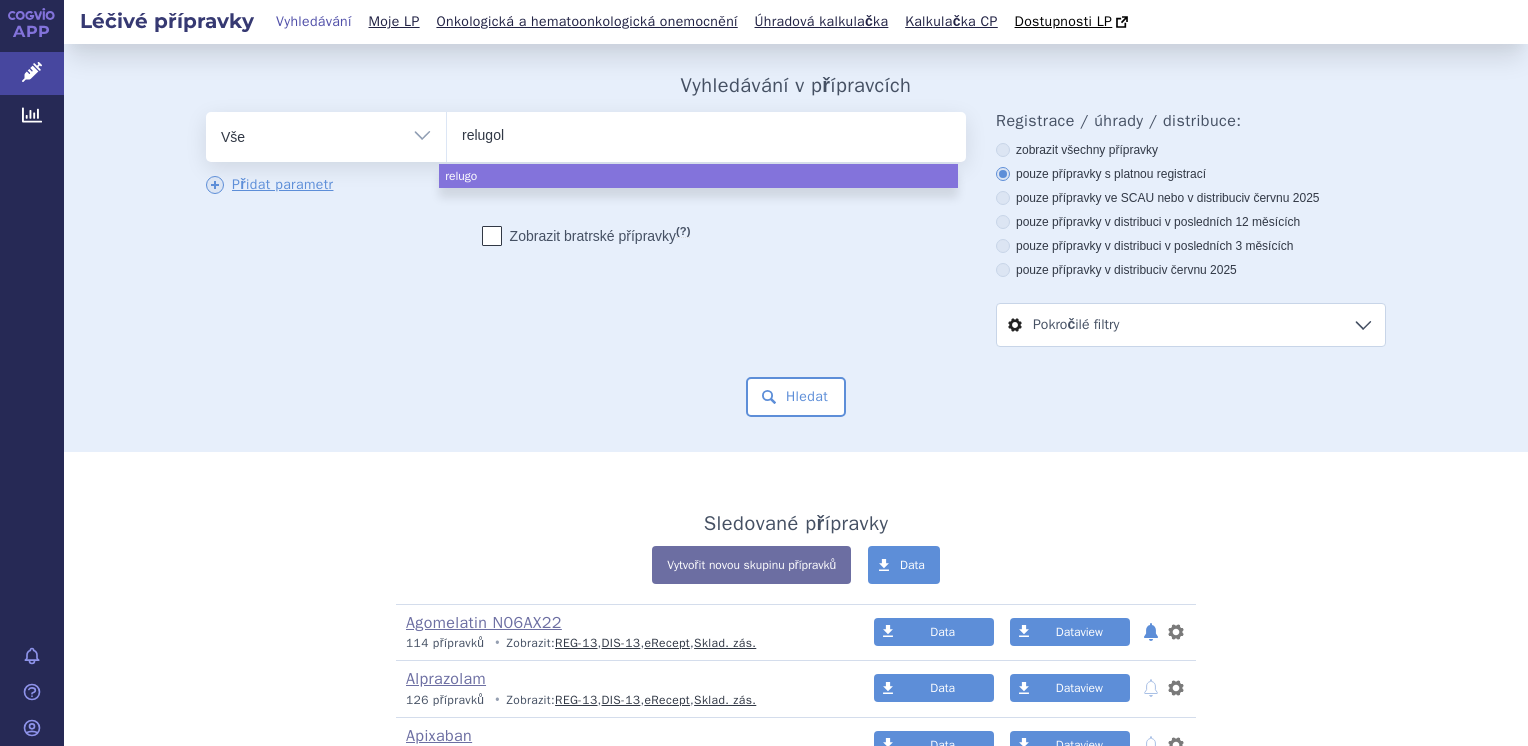 type on "relugoli" 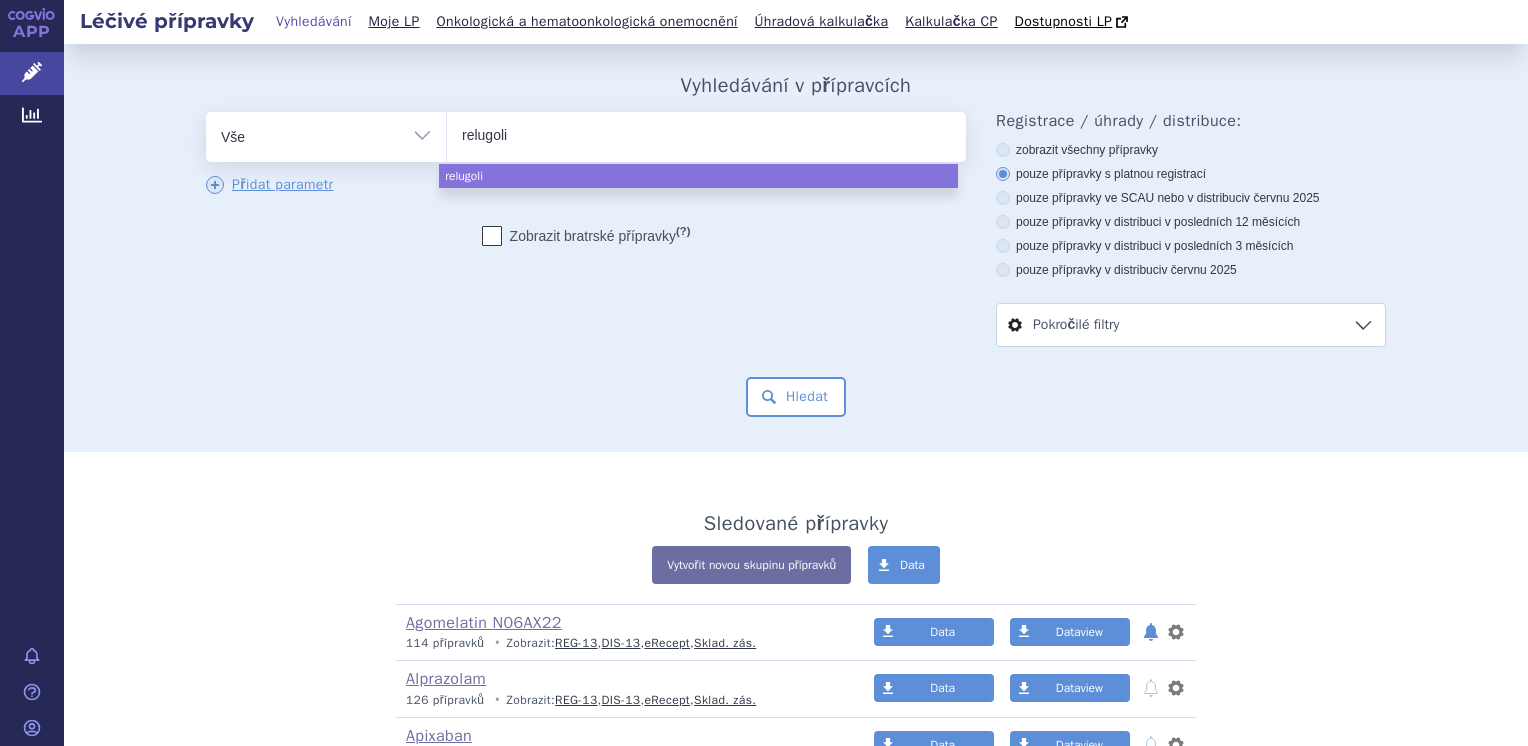 type on "relugolix" 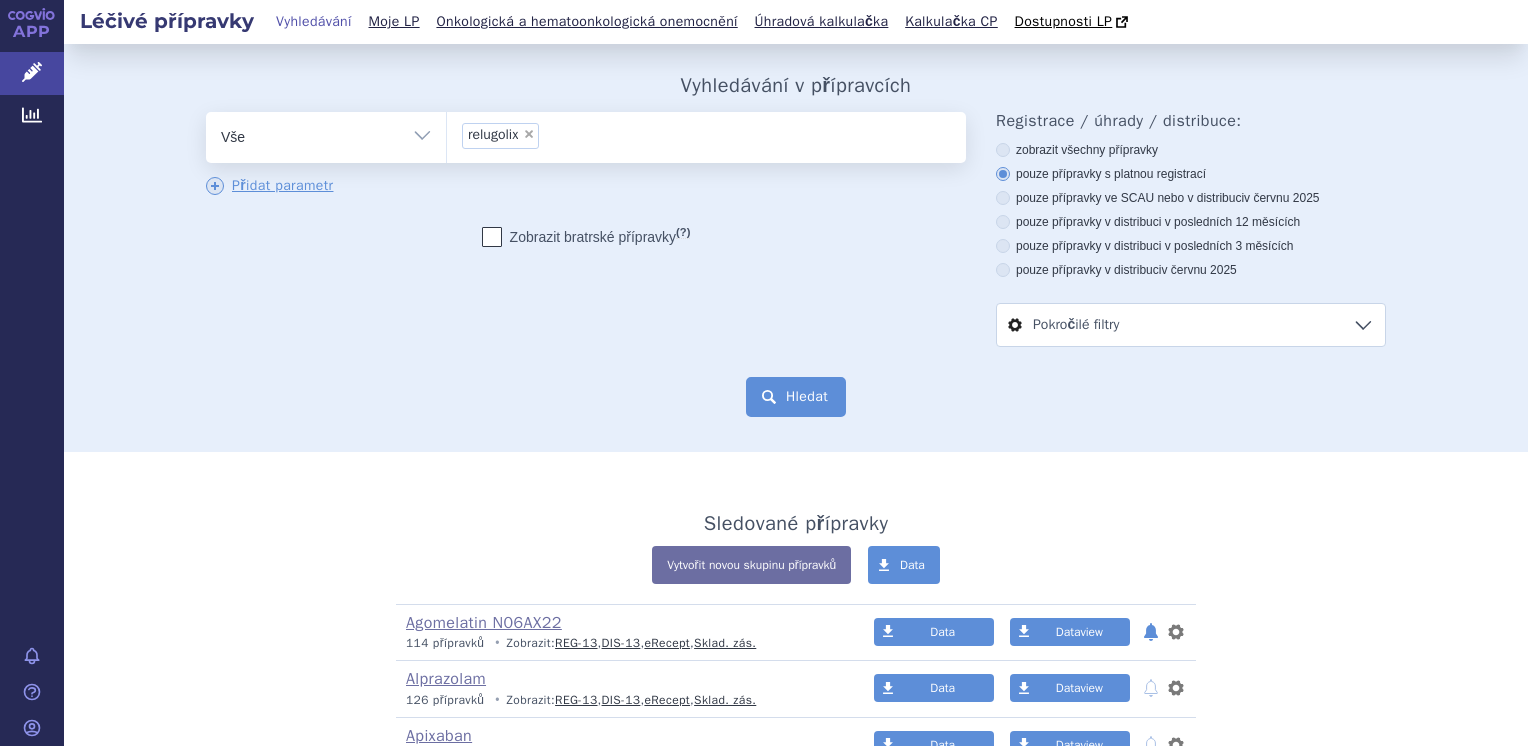 click on "Hledat" at bounding box center (796, 397) 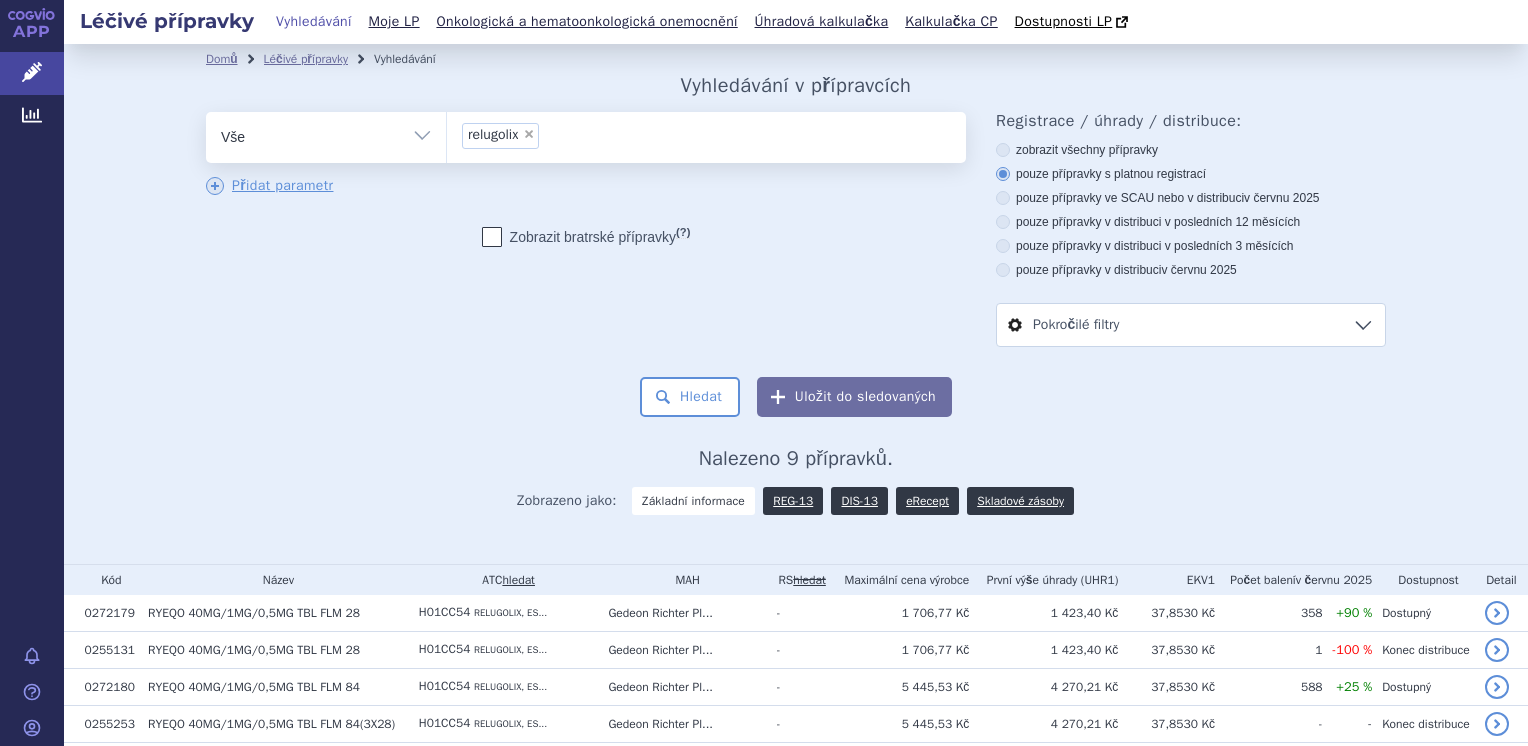 scroll, scrollTop: 0, scrollLeft: 0, axis: both 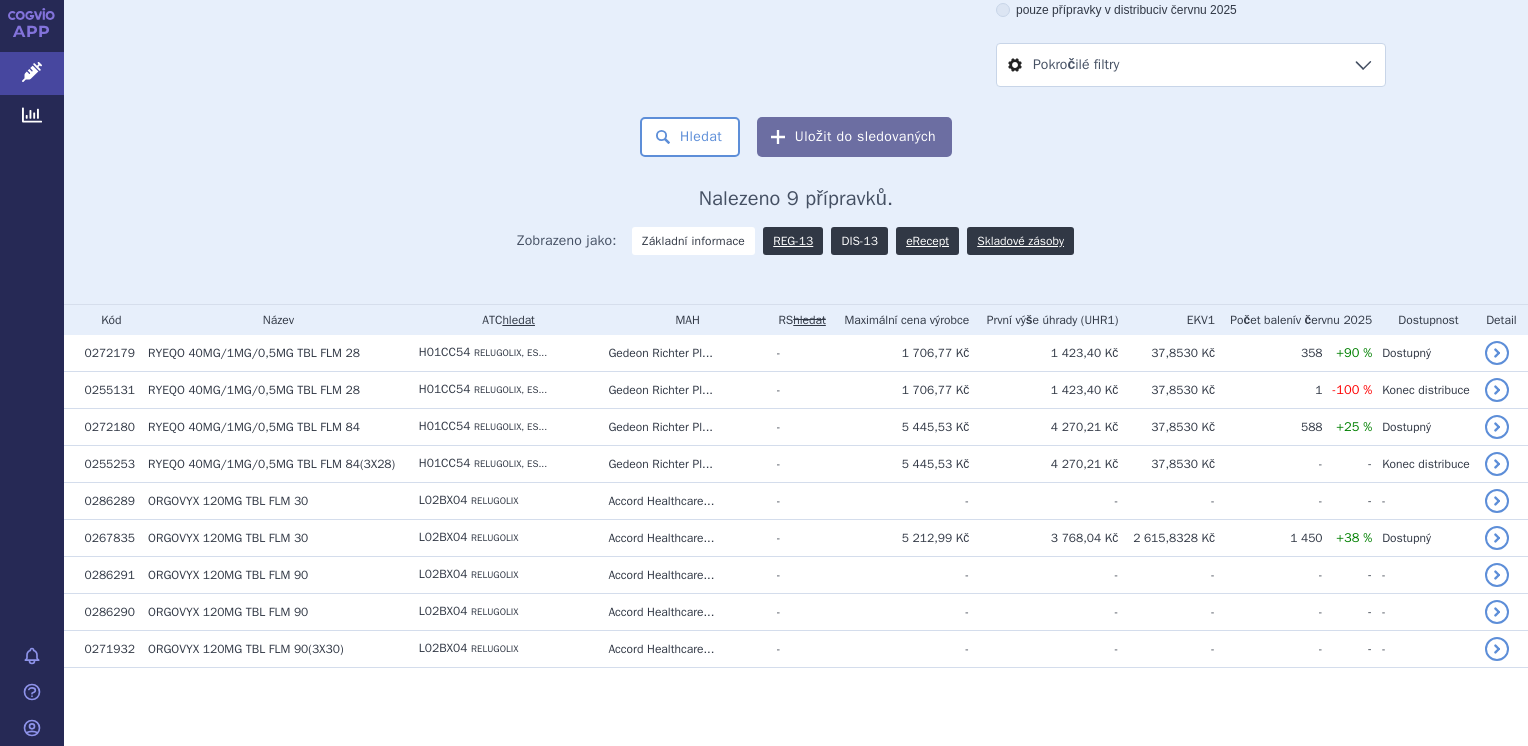 click on "DIS-13" at bounding box center (859, 241) 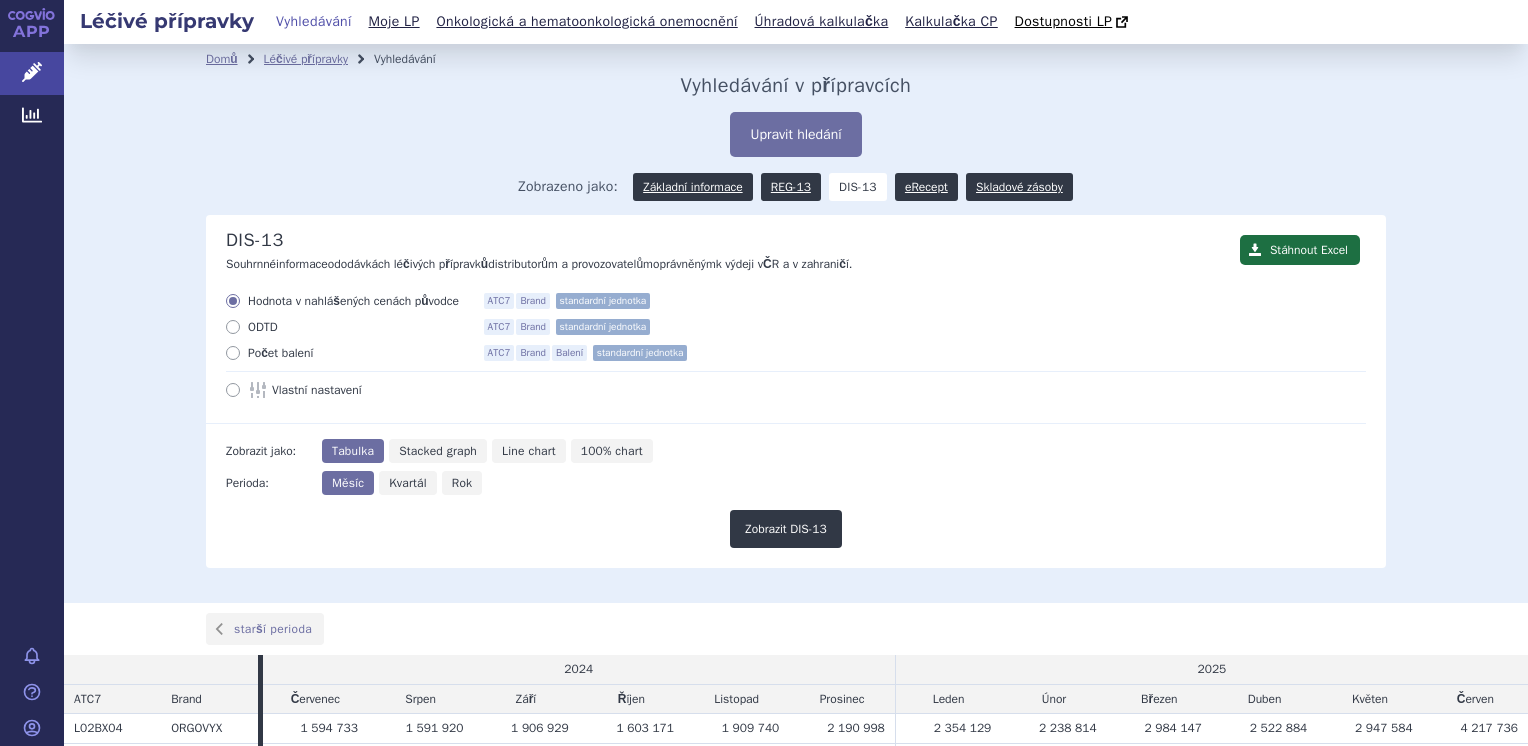 scroll, scrollTop: 0, scrollLeft: 0, axis: both 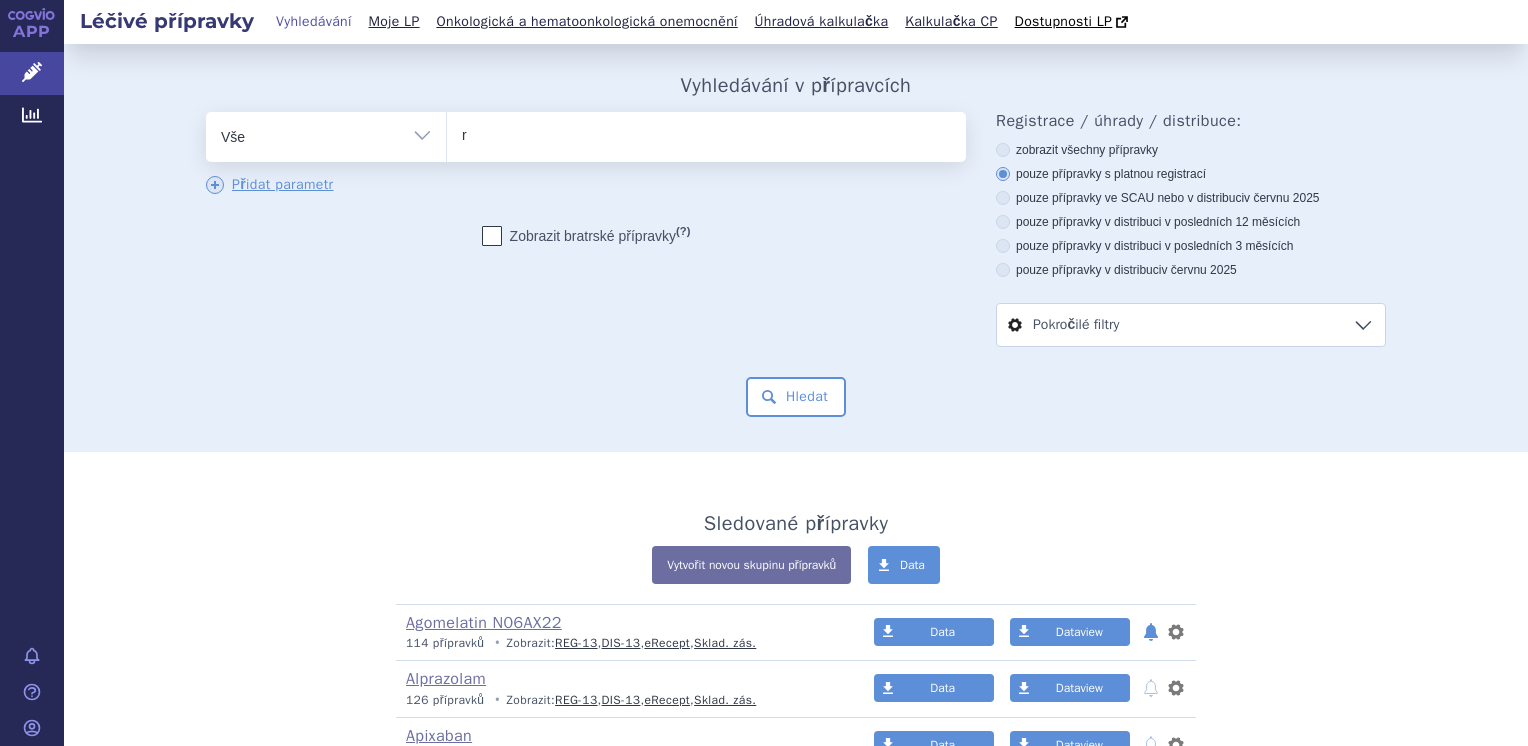 type on "ry" 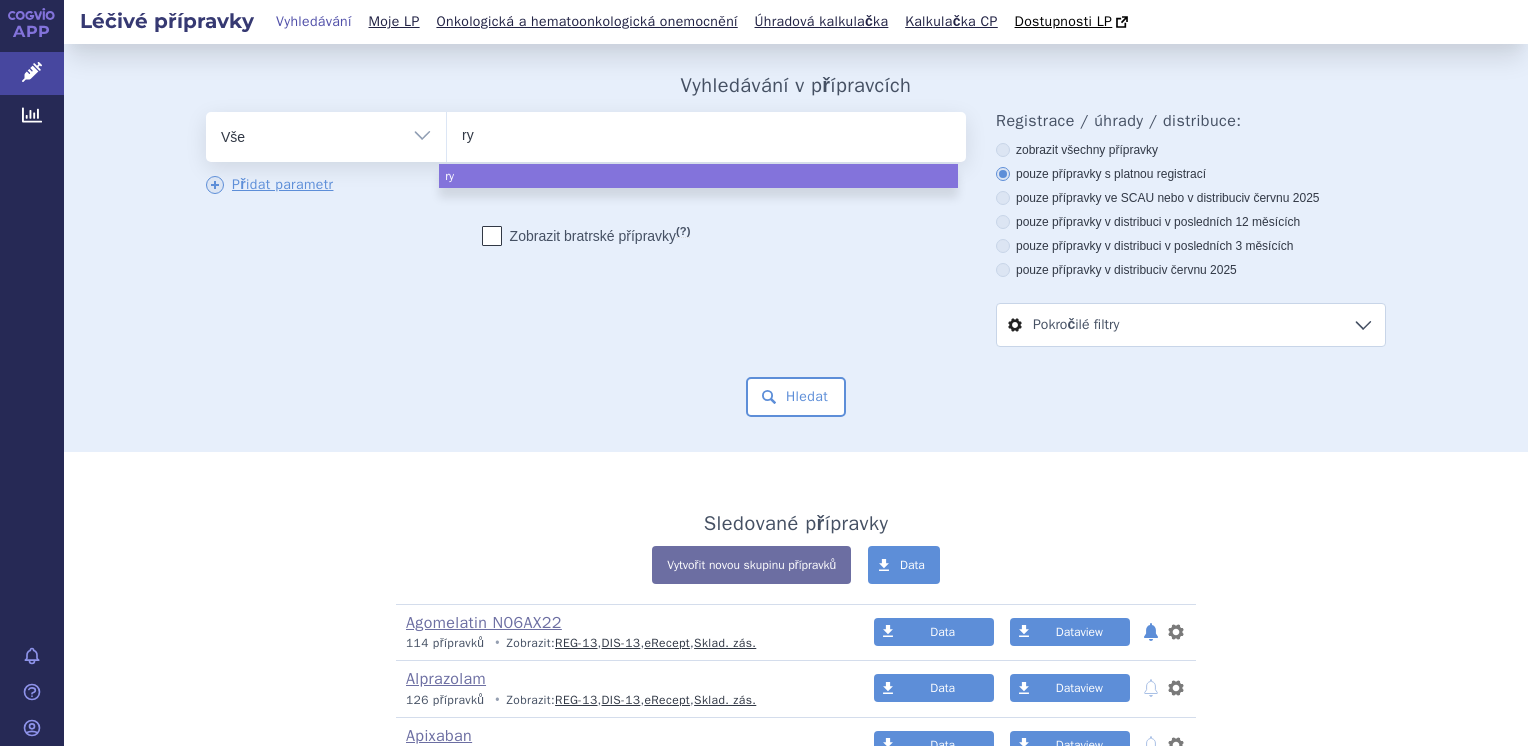 type on "rye" 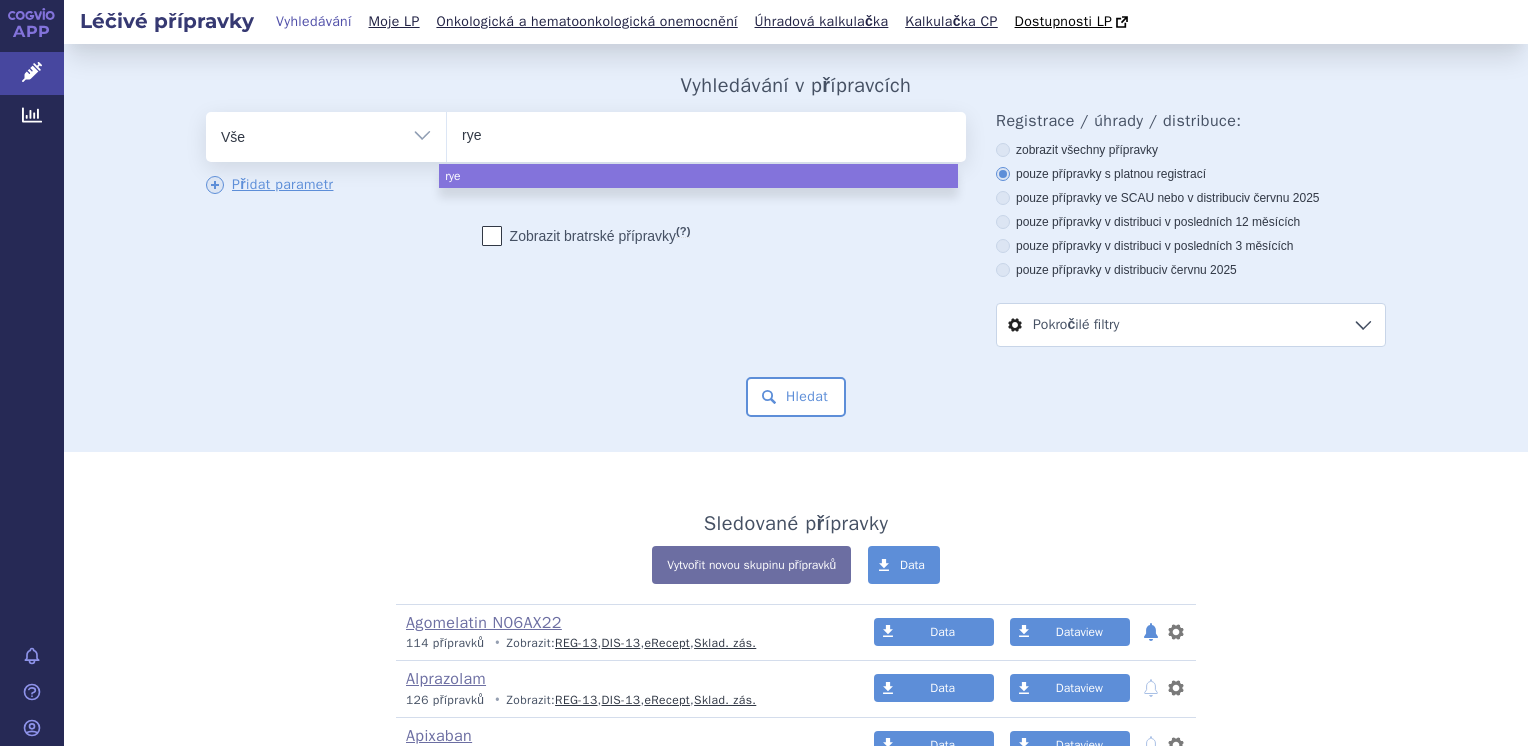 type on "ryeq" 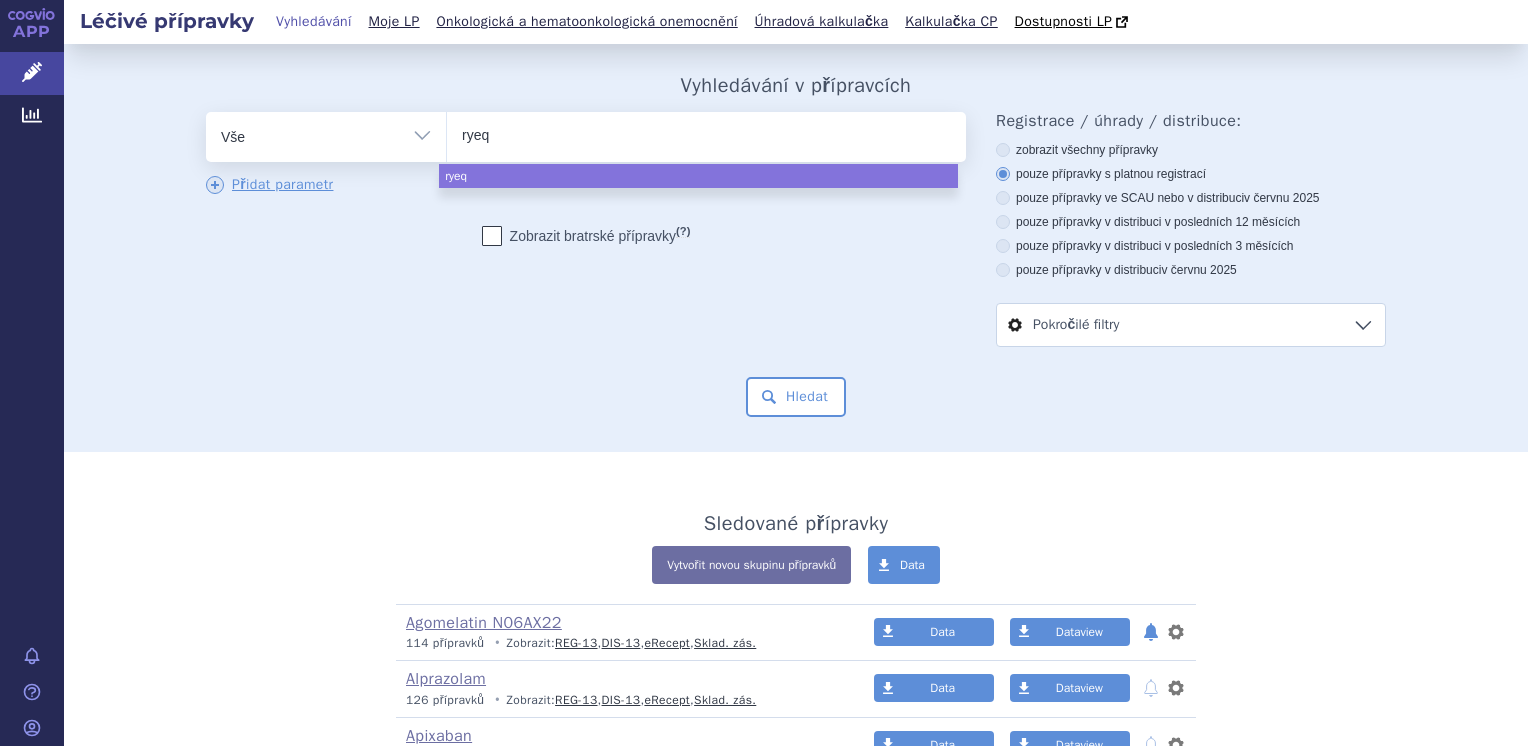type on "ryeqo" 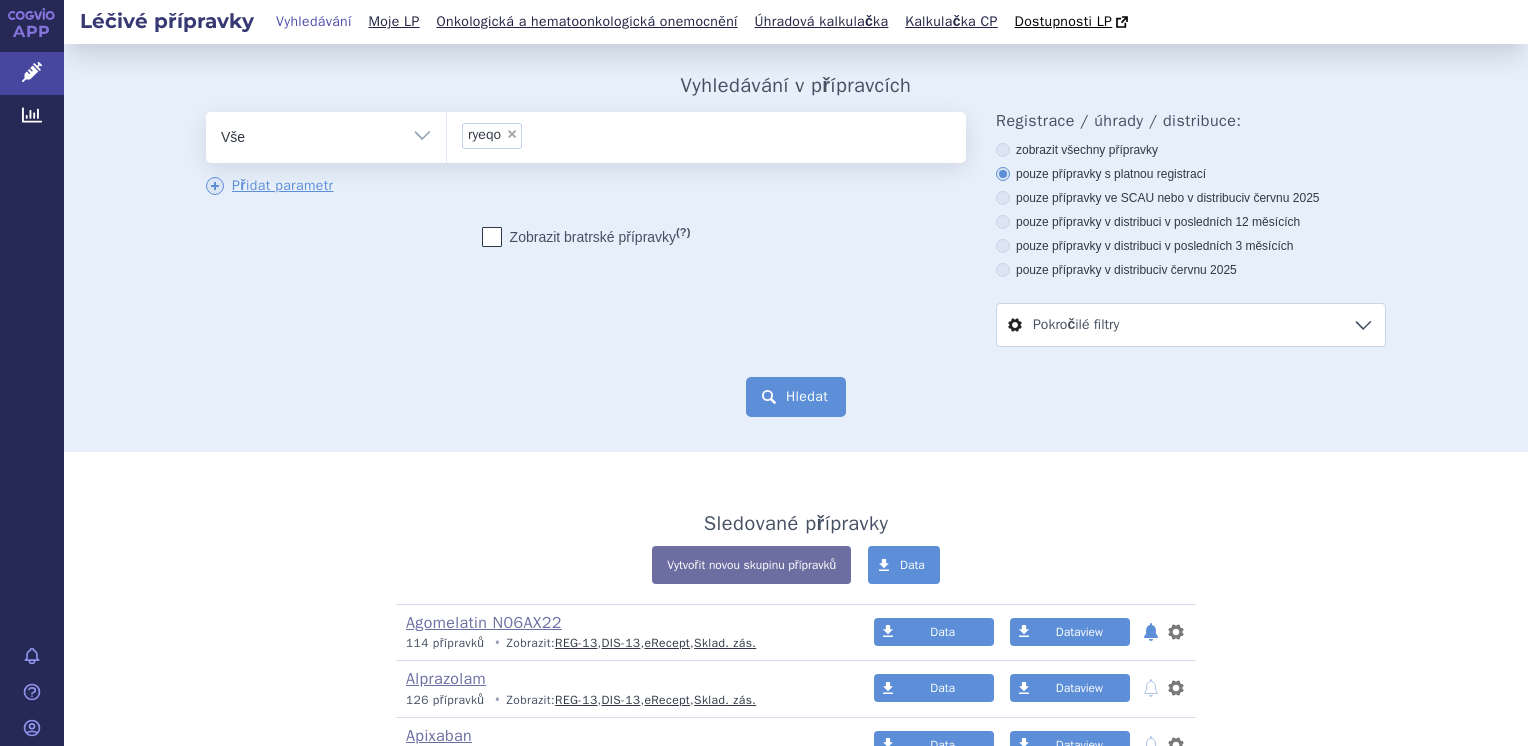 click on "Hledat" at bounding box center [796, 397] 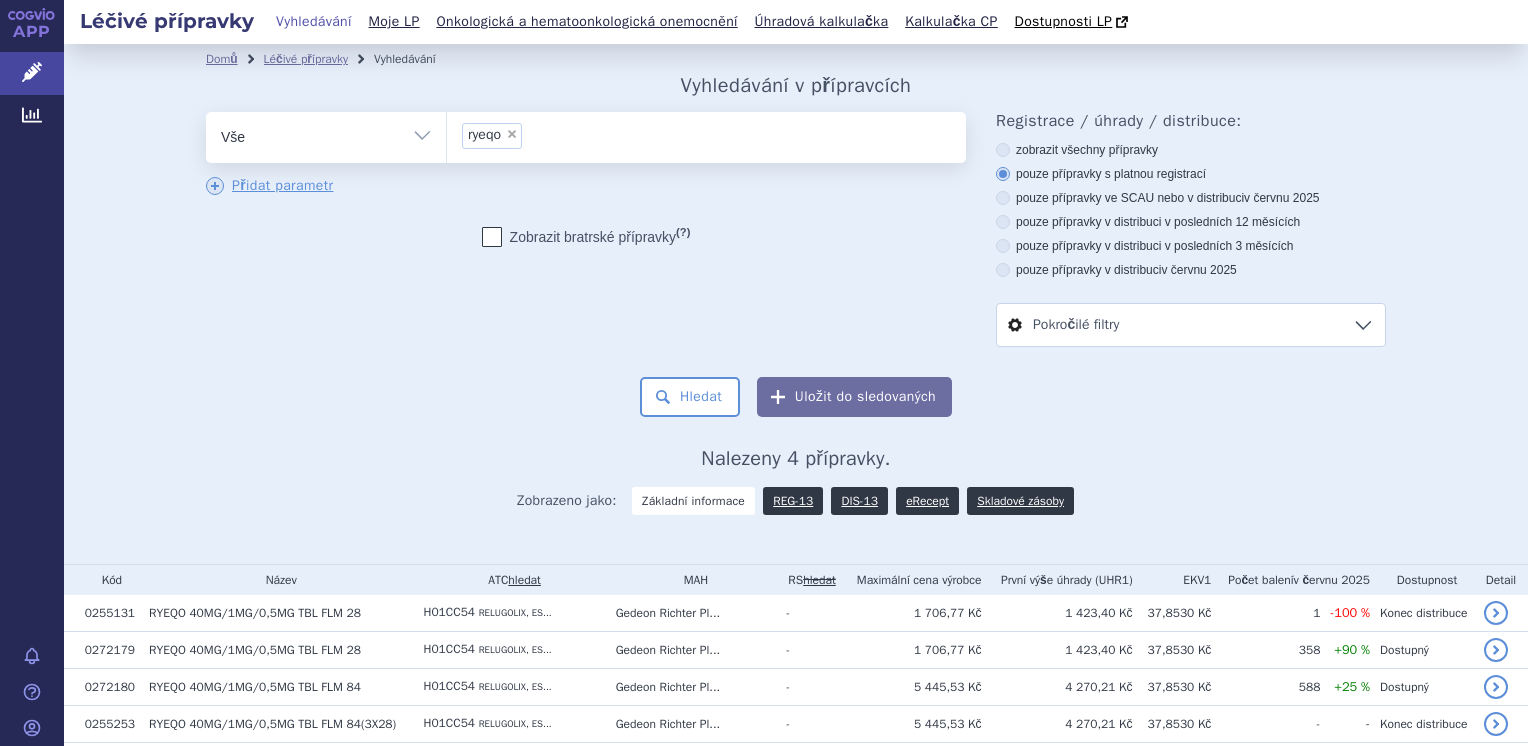 scroll, scrollTop: 0, scrollLeft: 0, axis: both 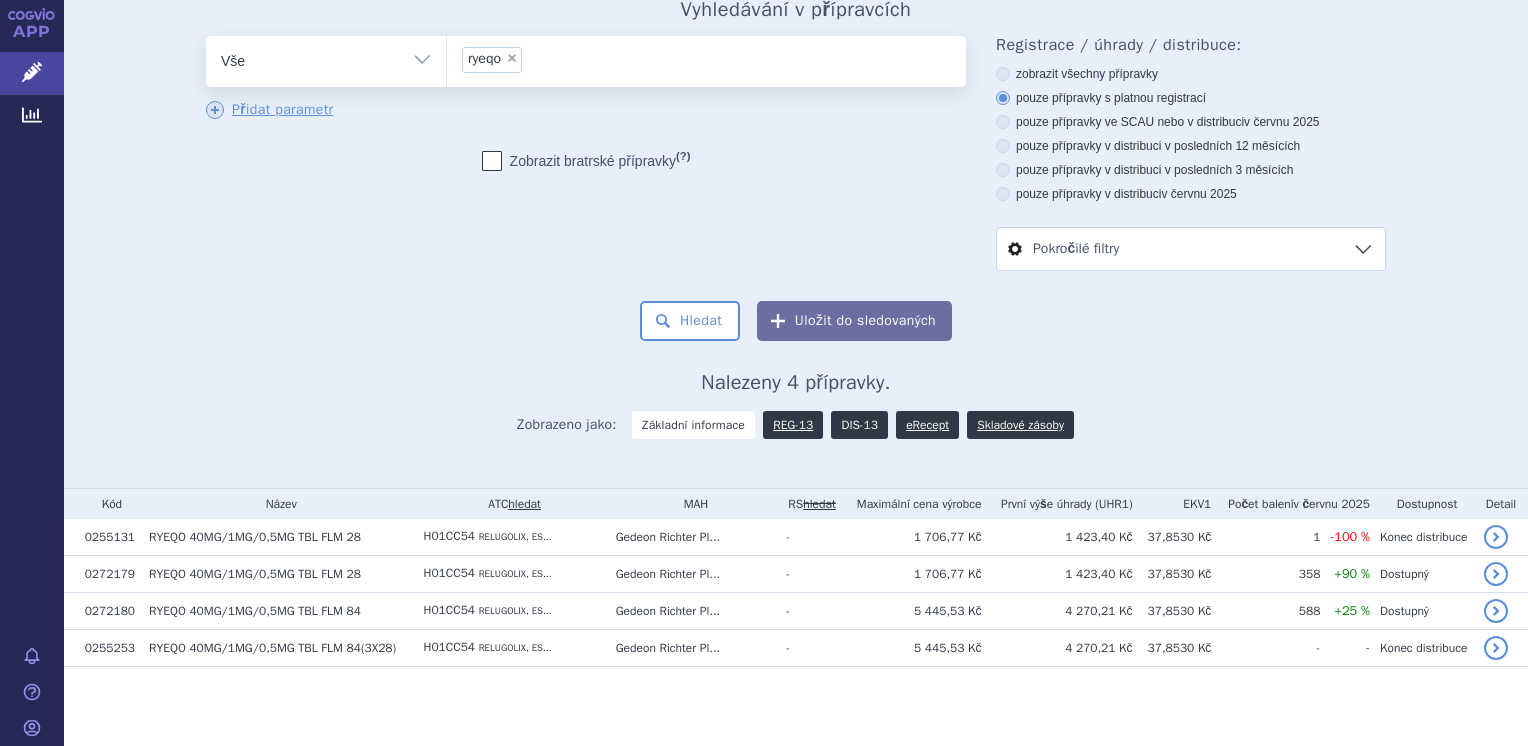 click on "DIS-13" at bounding box center (859, 425) 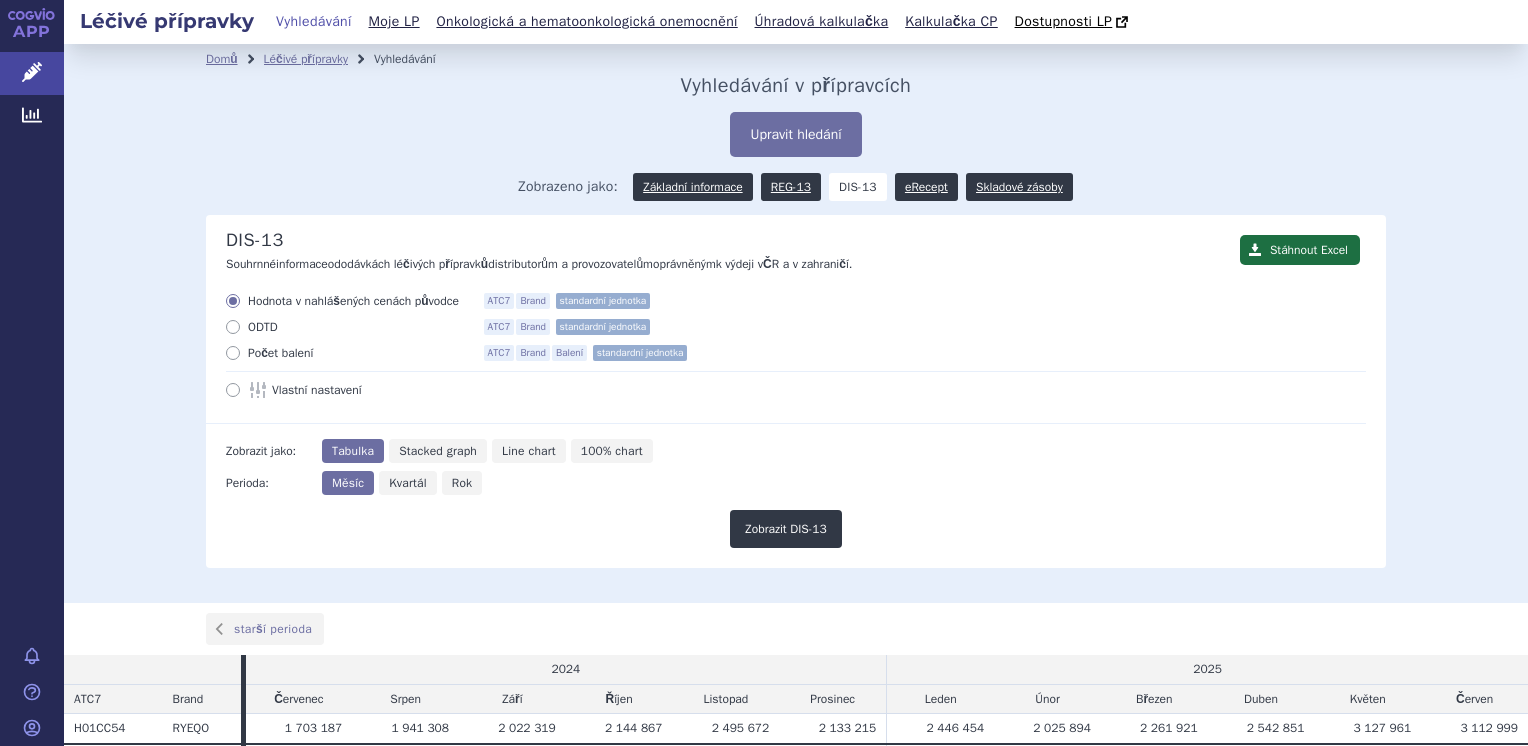 scroll, scrollTop: 0, scrollLeft: 0, axis: both 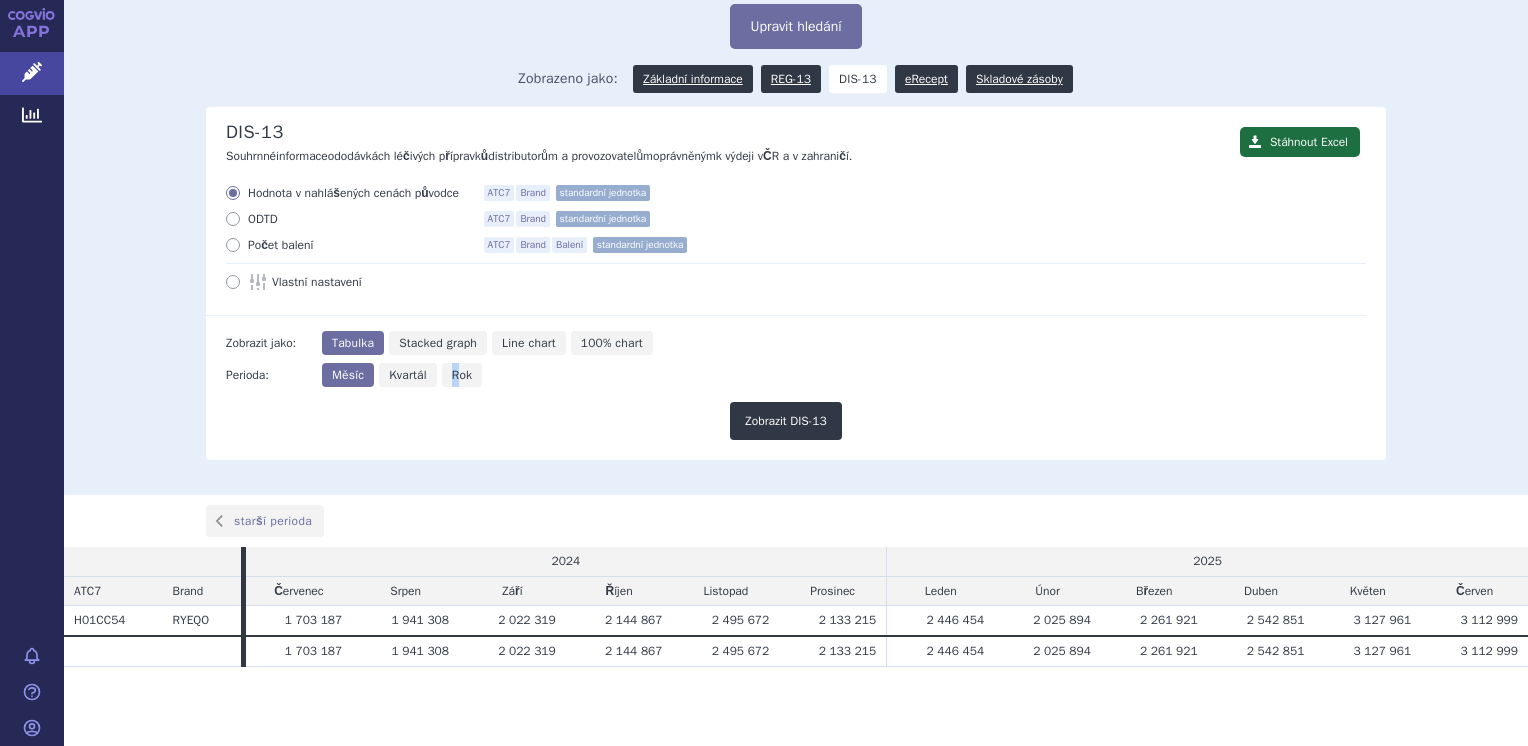 click on "Rok" at bounding box center (462, 375) 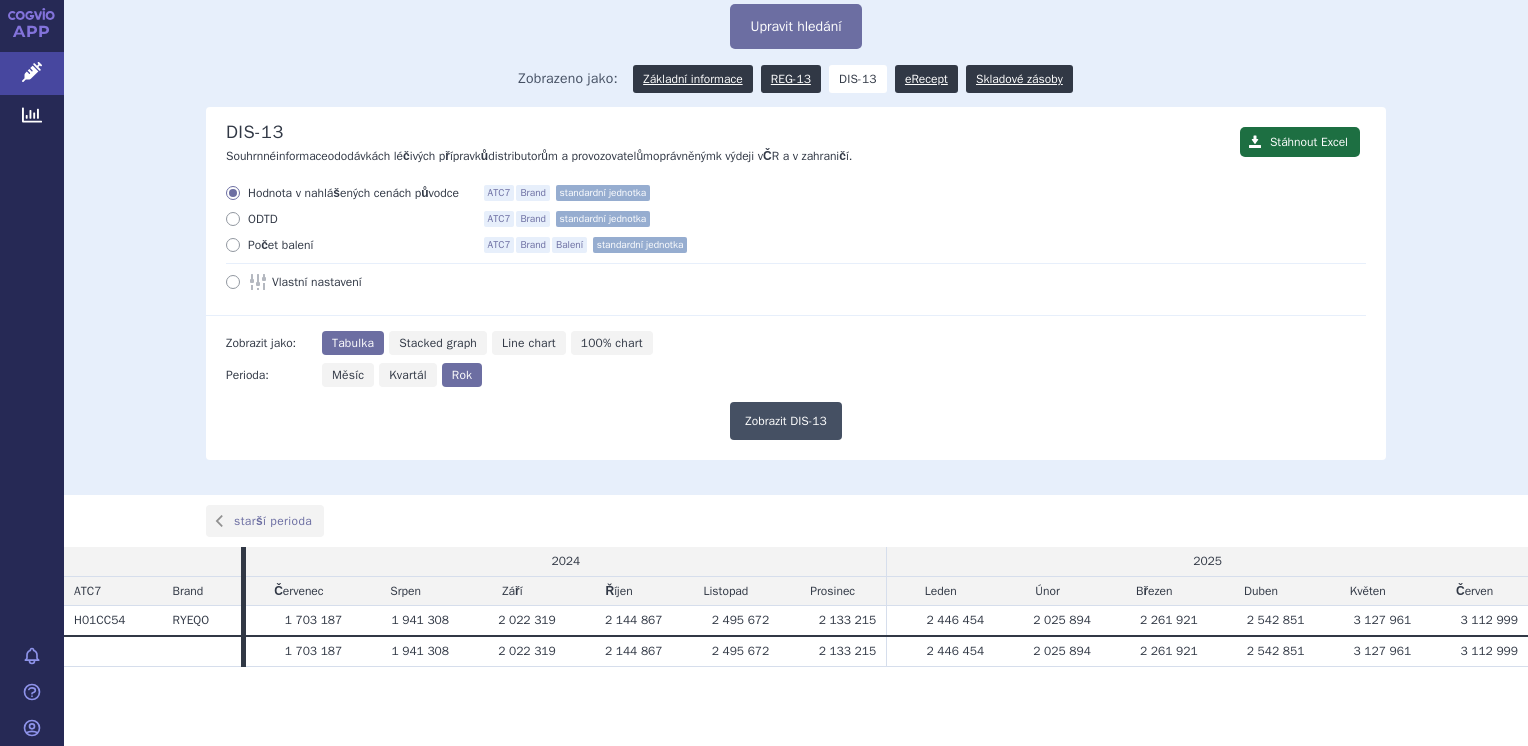 click on "Zobrazit DIS-13" at bounding box center [786, 421] 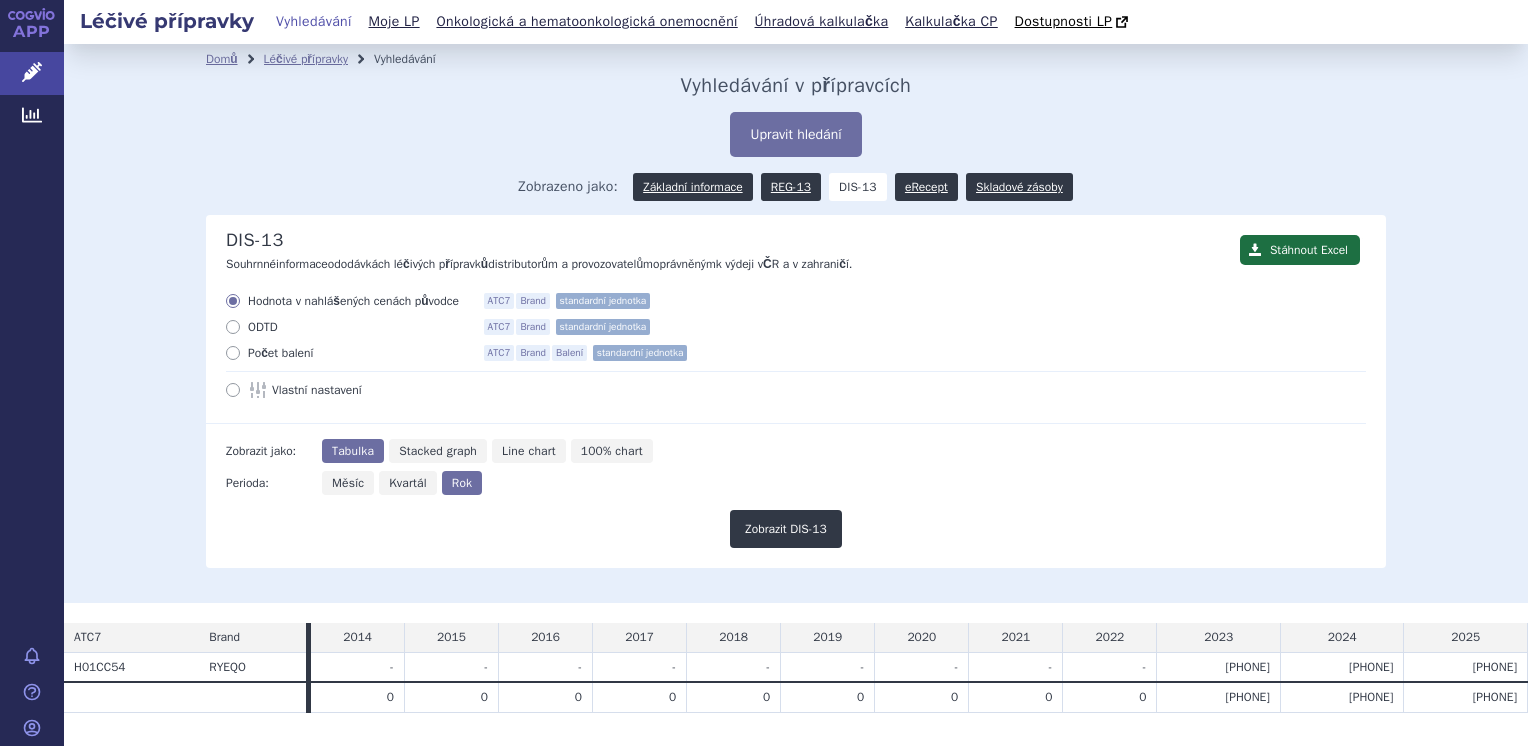 scroll, scrollTop: 0, scrollLeft: 0, axis: both 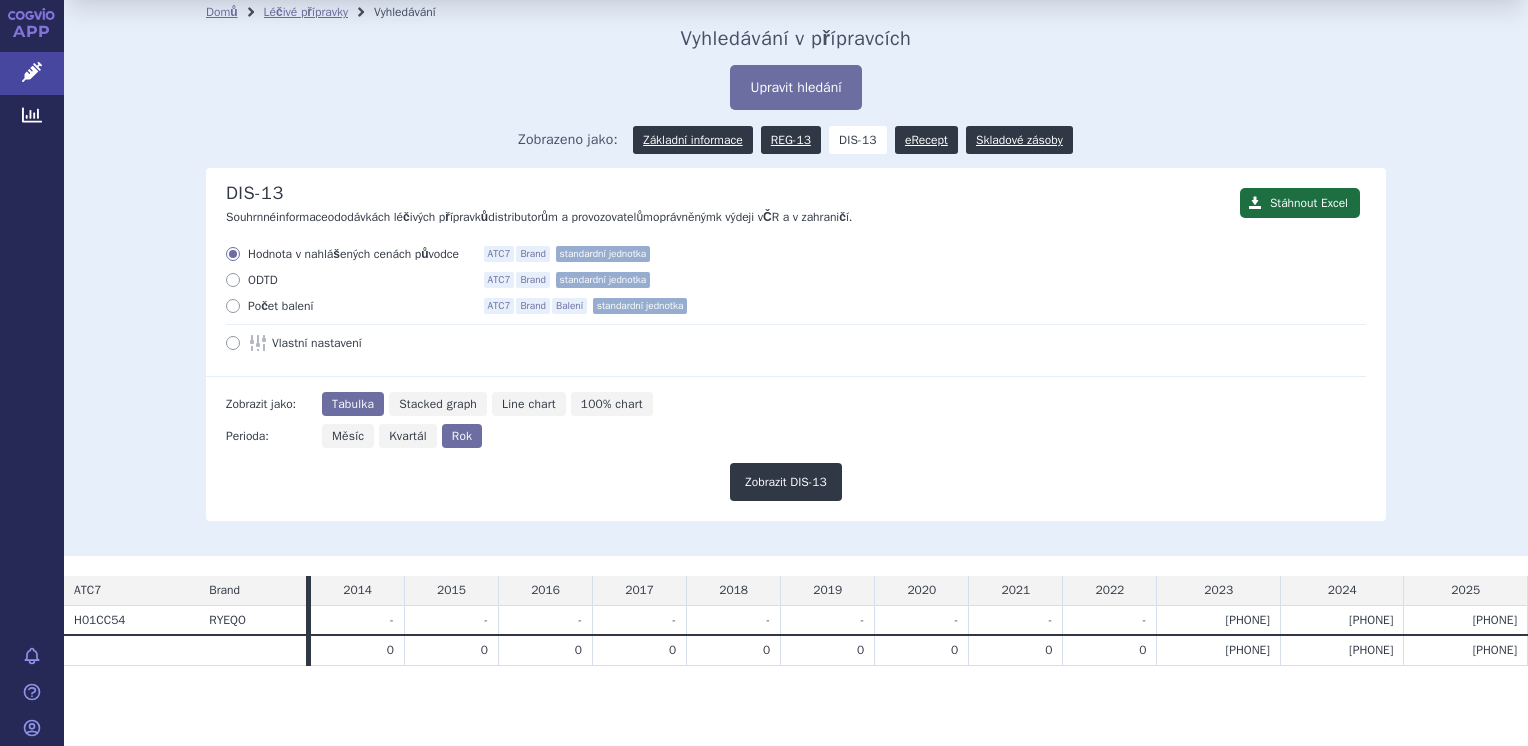 click on "Kvartál" at bounding box center (408, 436) 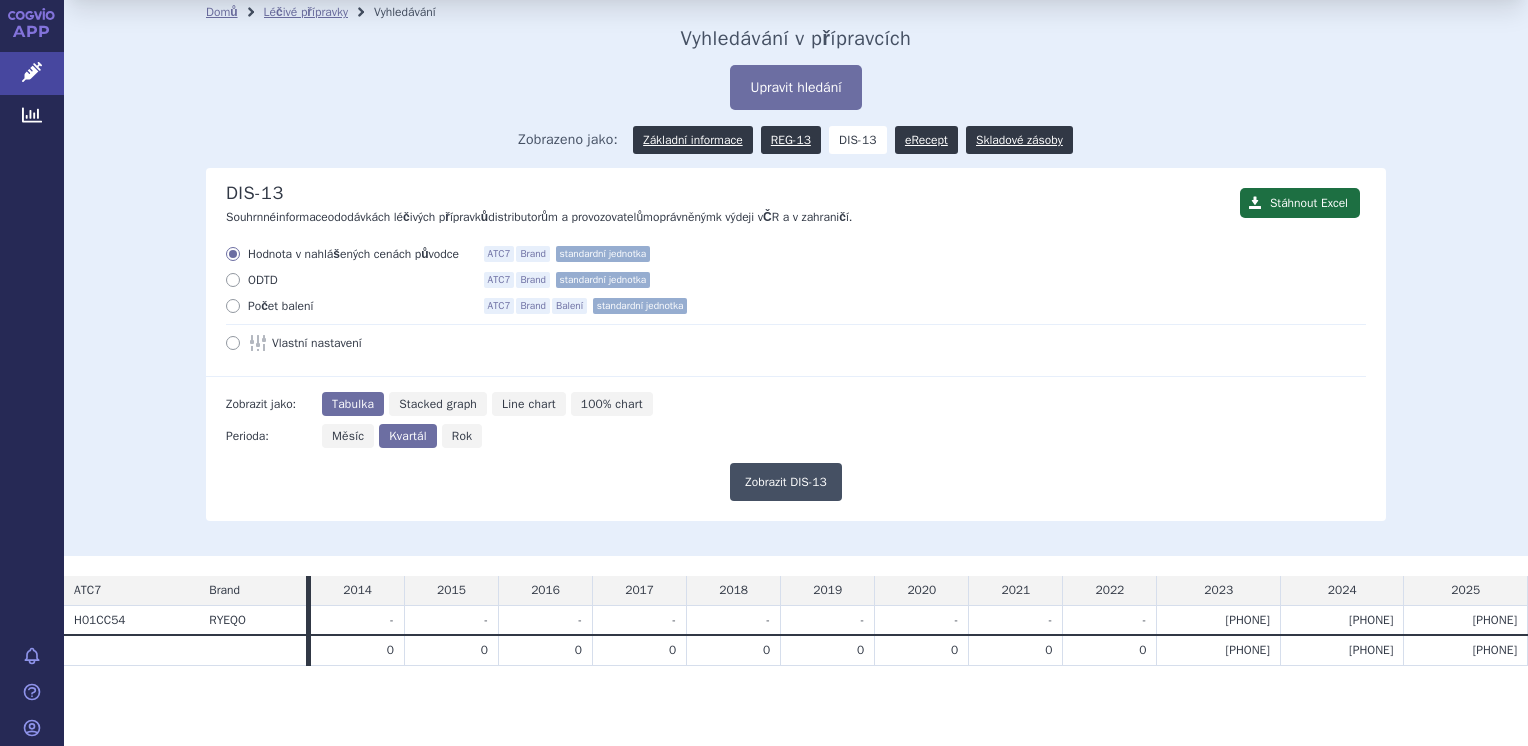 click on "Zobrazit DIS-13" at bounding box center [786, 482] 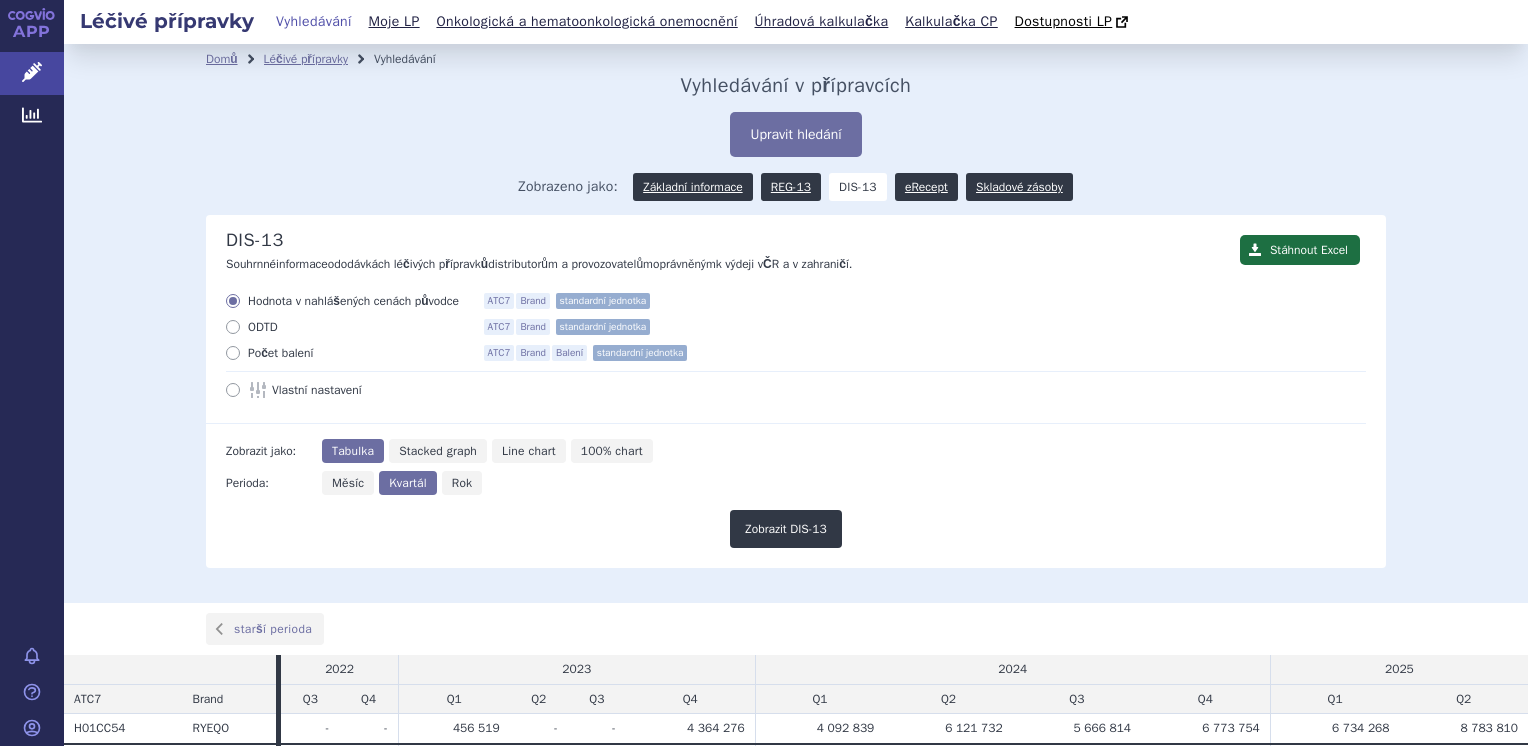 scroll, scrollTop: 0, scrollLeft: 0, axis: both 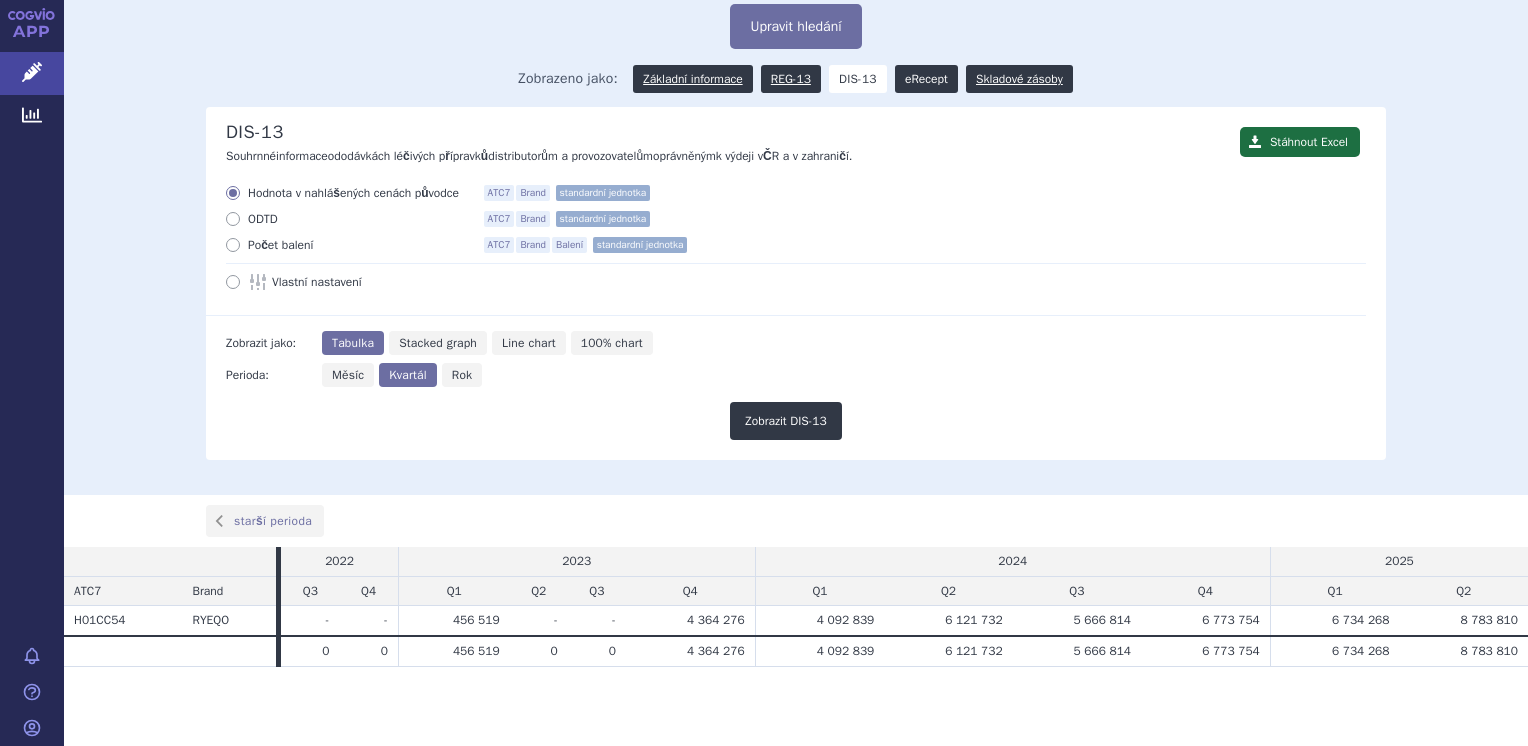click on "eRecept" at bounding box center [926, 79] 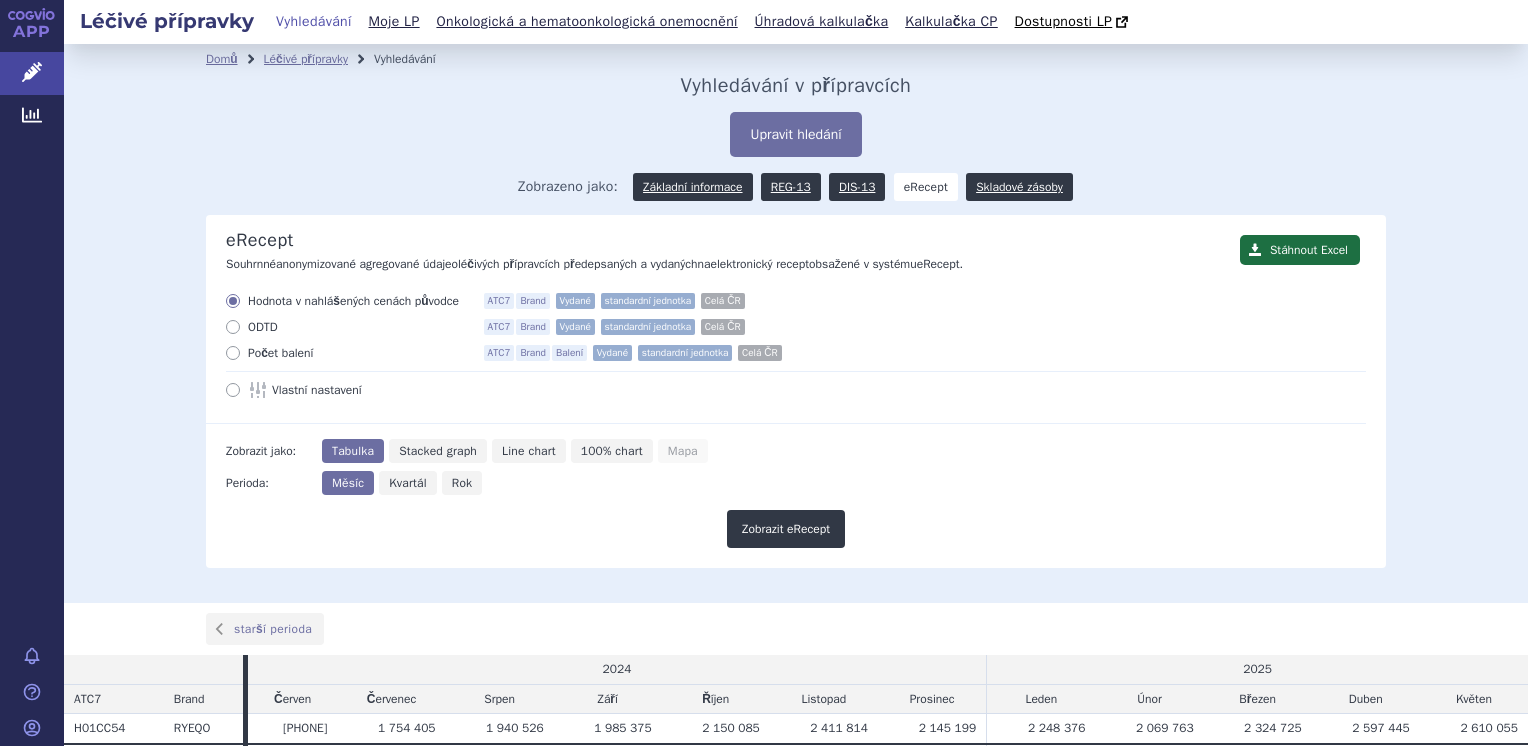 scroll, scrollTop: 0, scrollLeft: 0, axis: both 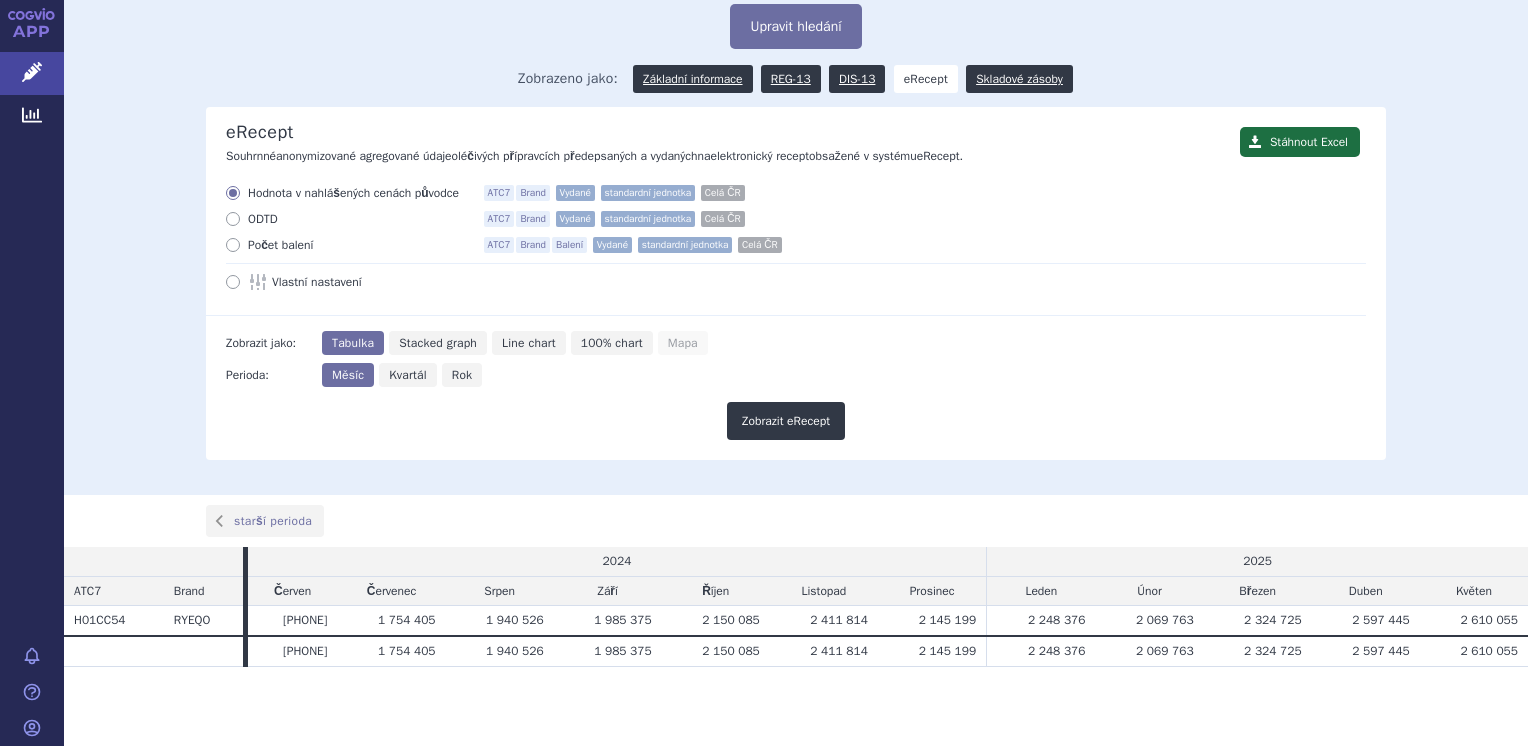 click on "Kvartál" at bounding box center (408, 375) 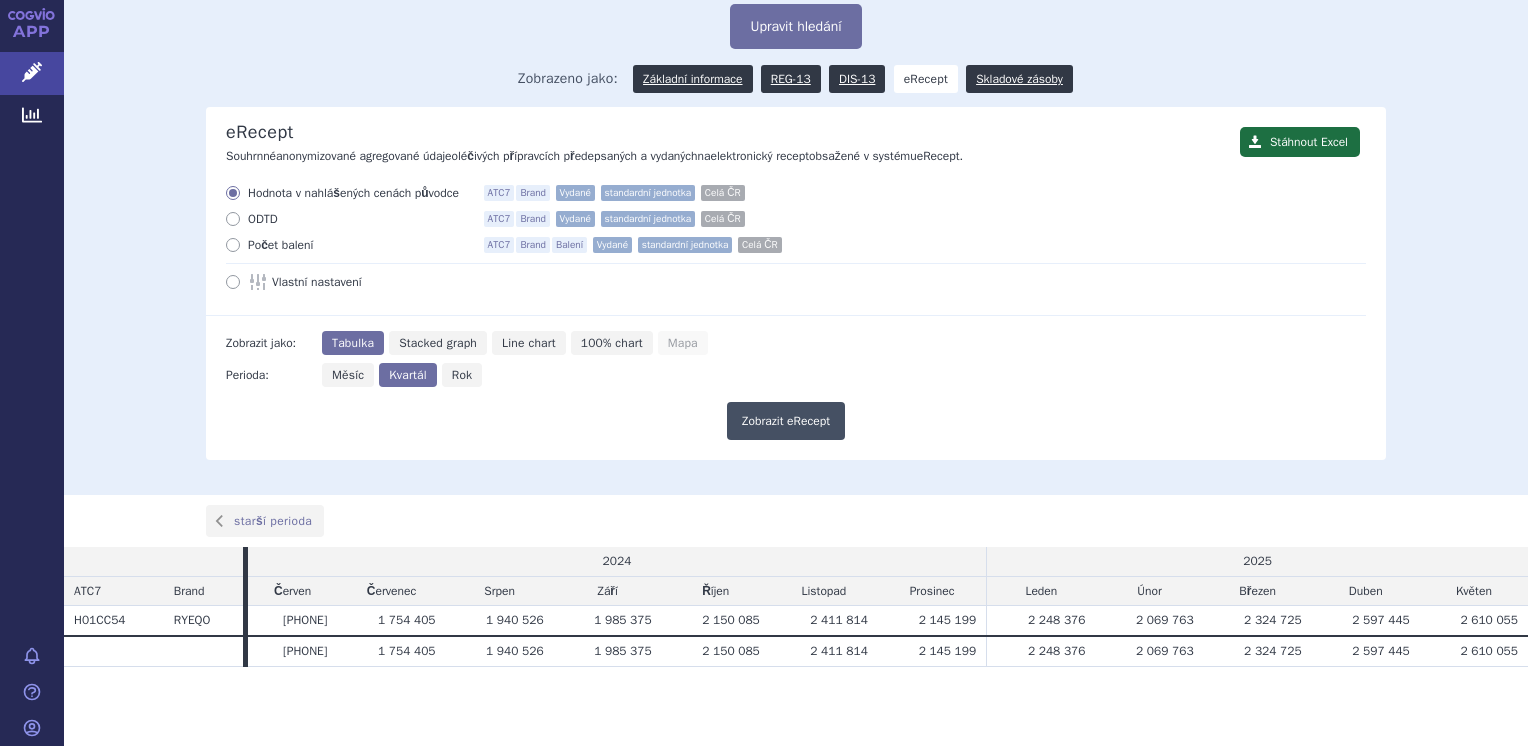 click on "Zobrazit eRecept" at bounding box center [786, 421] 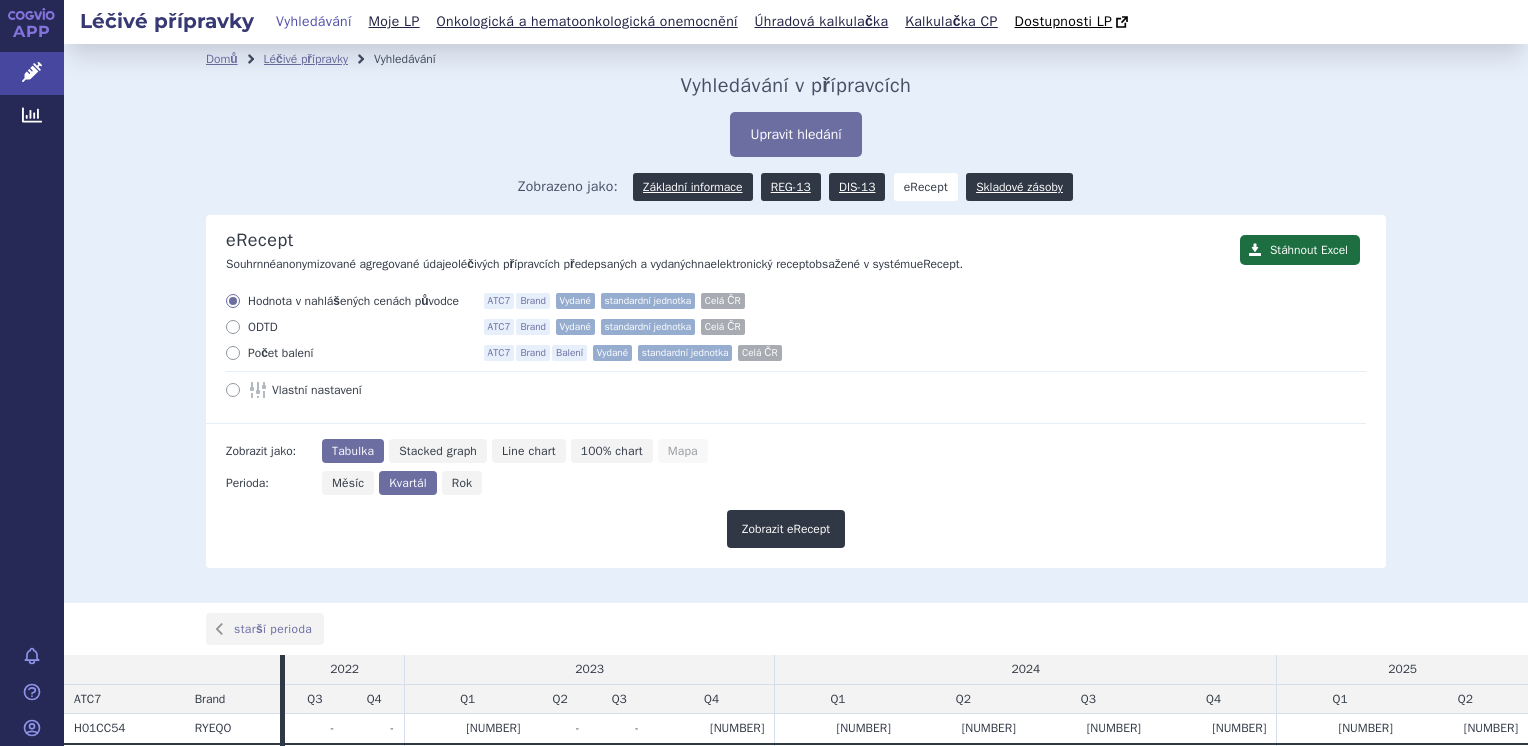 scroll, scrollTop: 0, scrollLeft: 0, axis: both 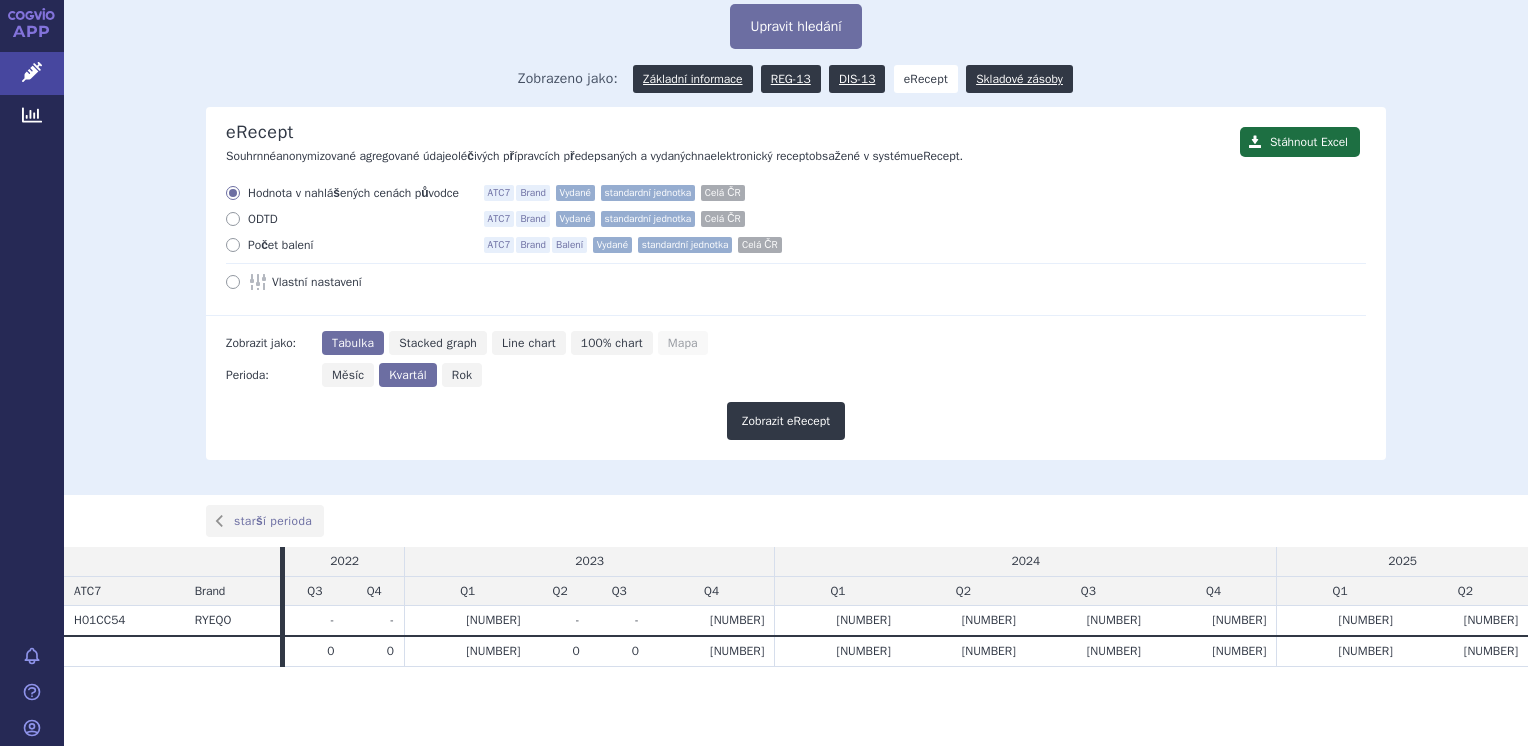 click on "Měsíc" at bounding box center [348, 375] 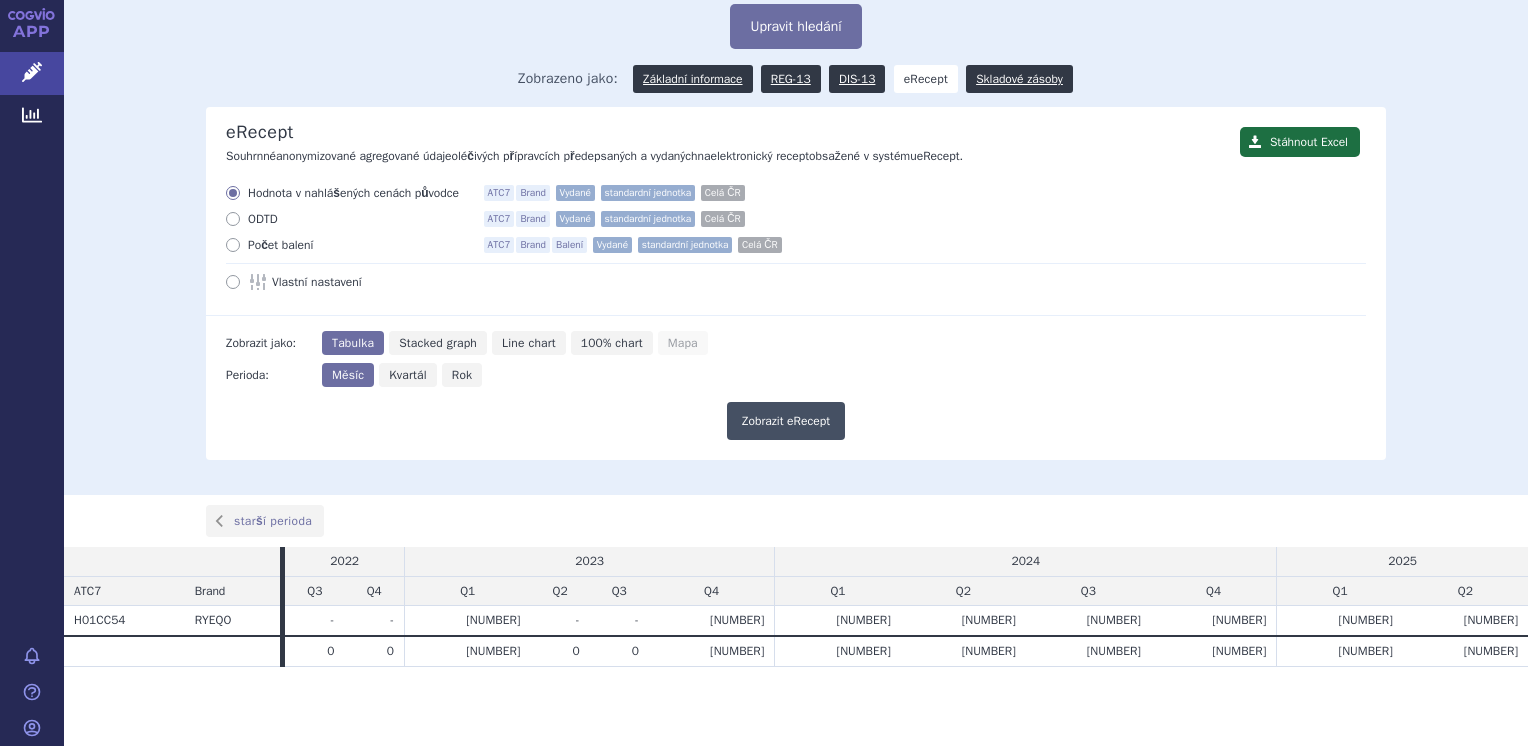 click on "Zobrazit eRecept" at bounding box center [786, 421] 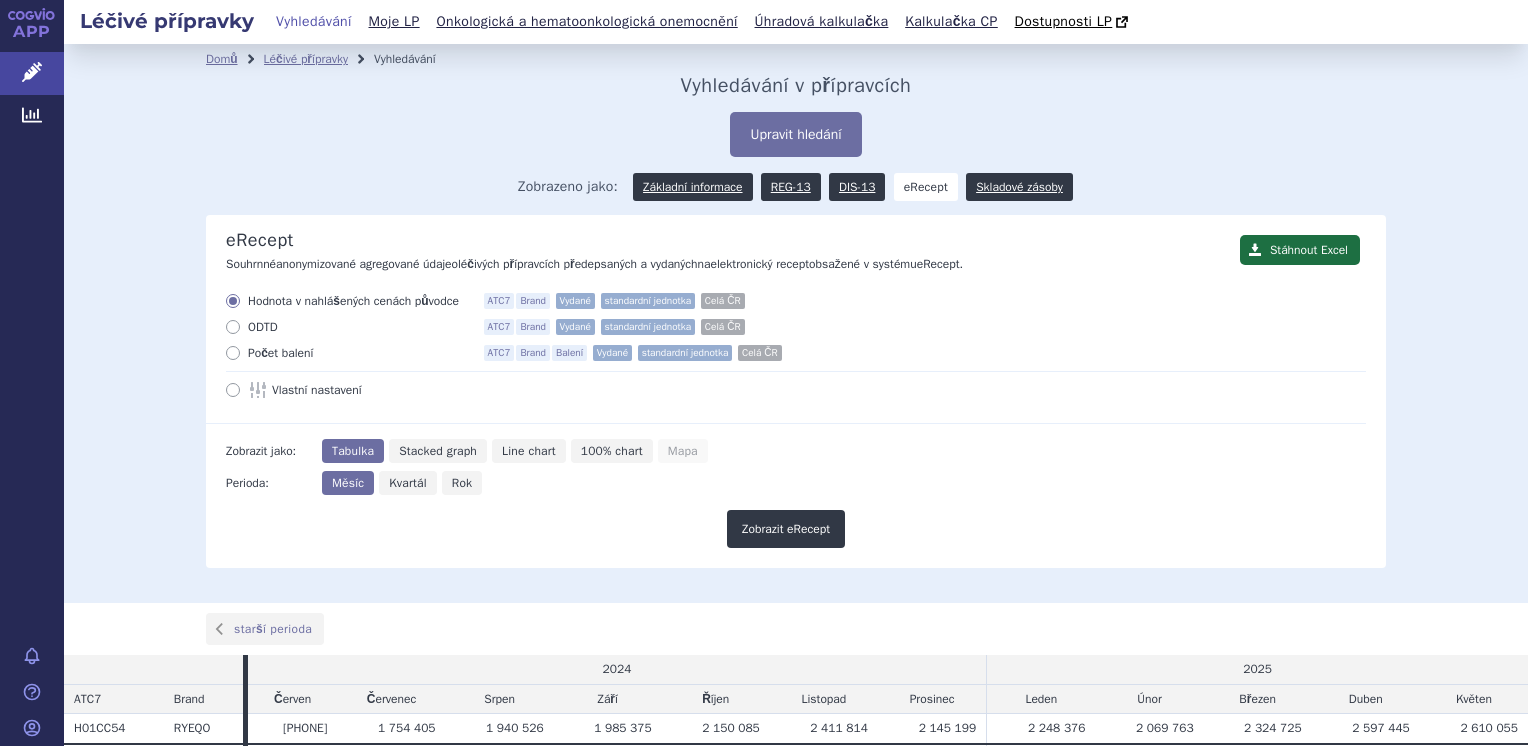 scroll, scrollTop: 0, scrollLeft: 0, axis: both 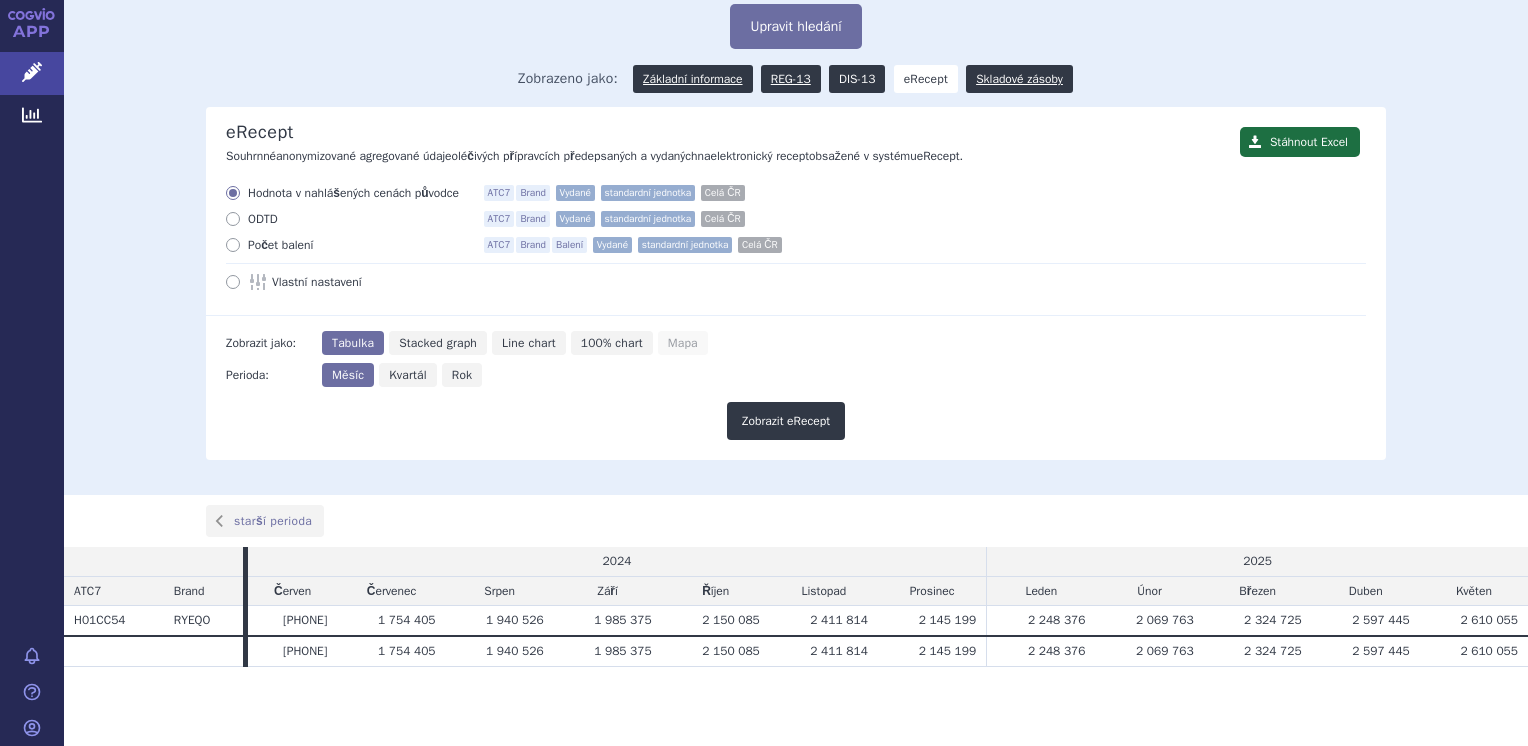 click on "DIS-13" at bounding box center [857, 79] 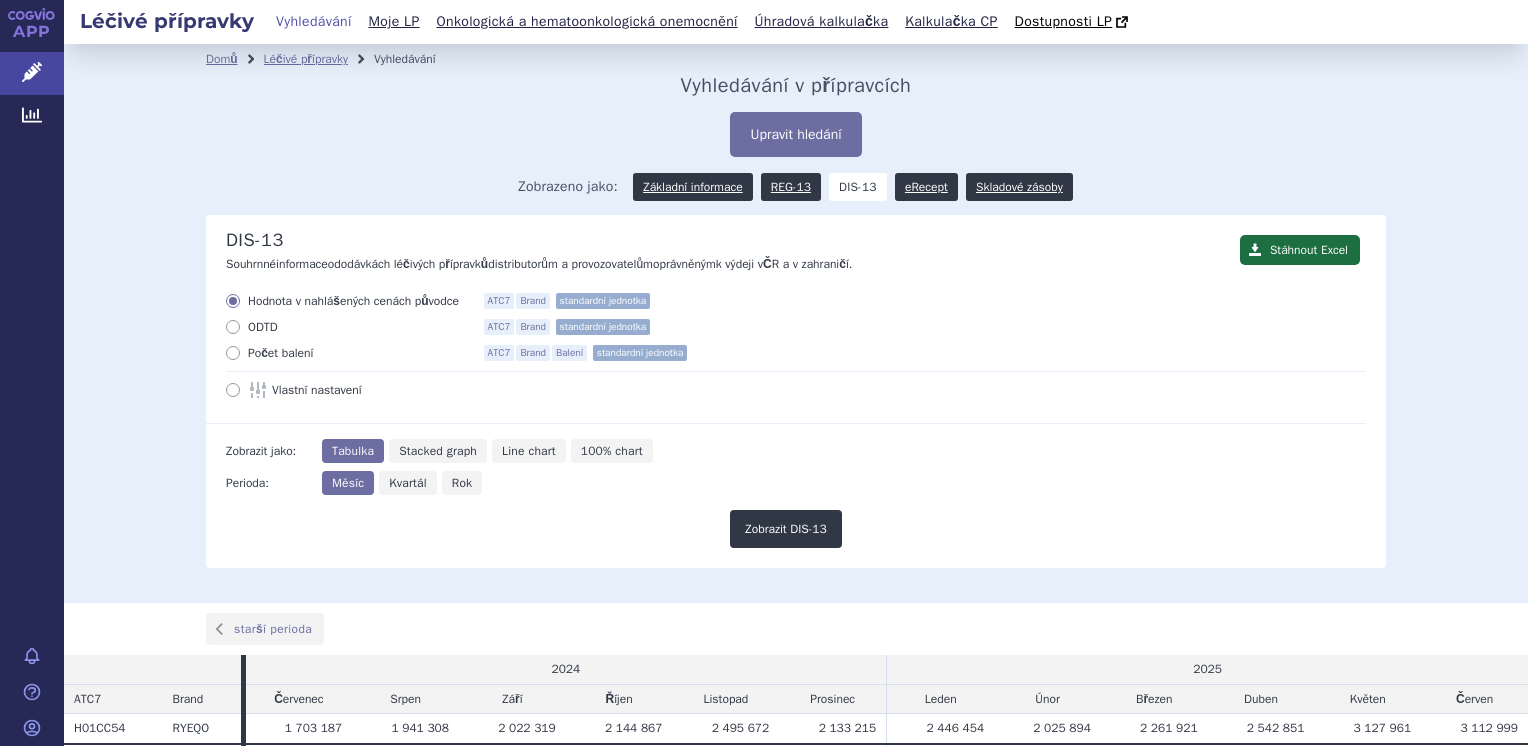 scroll, scrollTop: 0, scrollLeft: 0, axis: both 